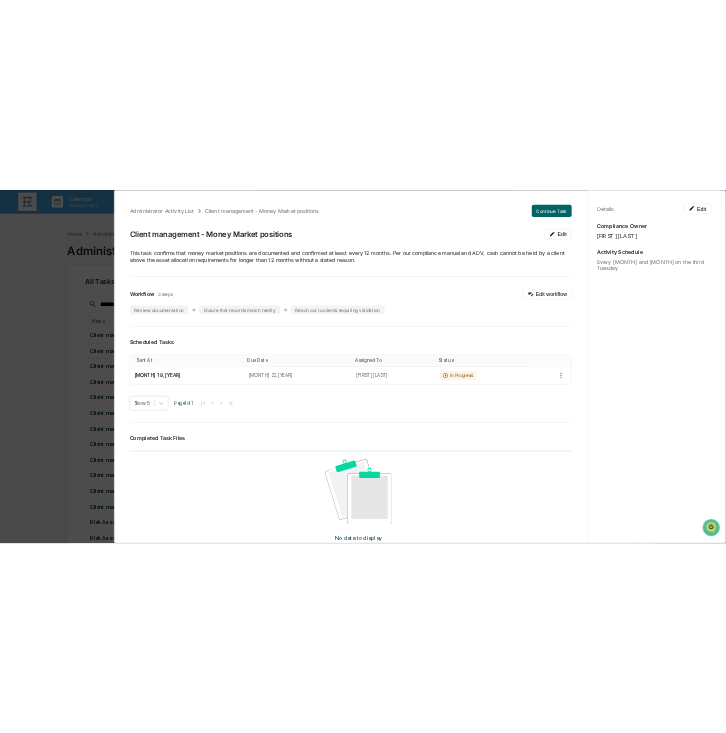 scroll, scrollTop: 0, scrollLeft: 0, axis: both 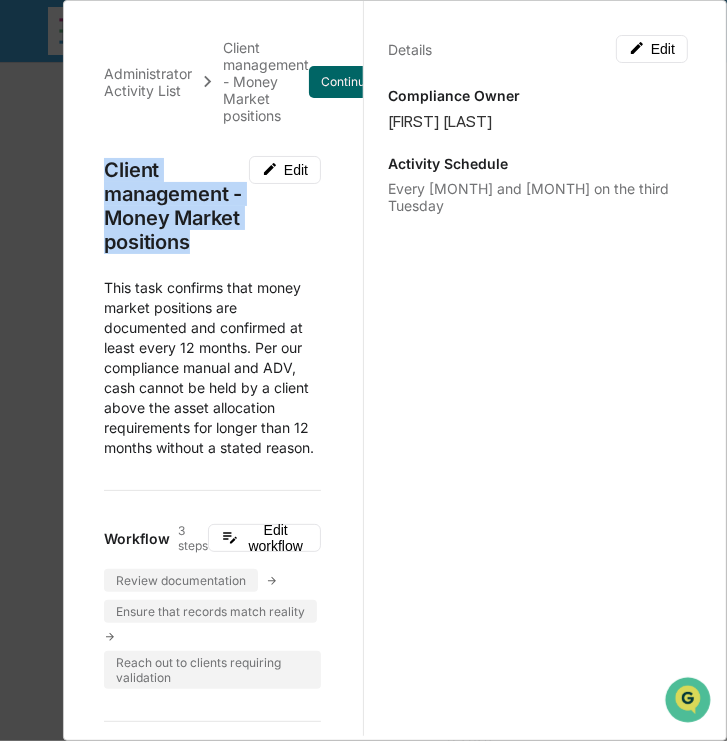 drag, startPoint x: 204, startPoint y: 274, endPoint x: 106, endPoint y: 159, distance: 151.09268 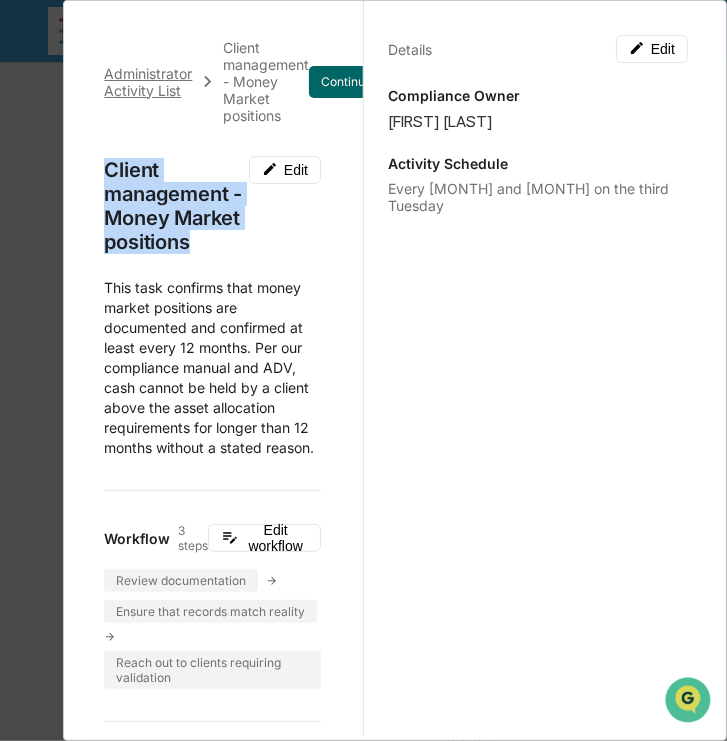 copy on "Client management - Money Market positions" 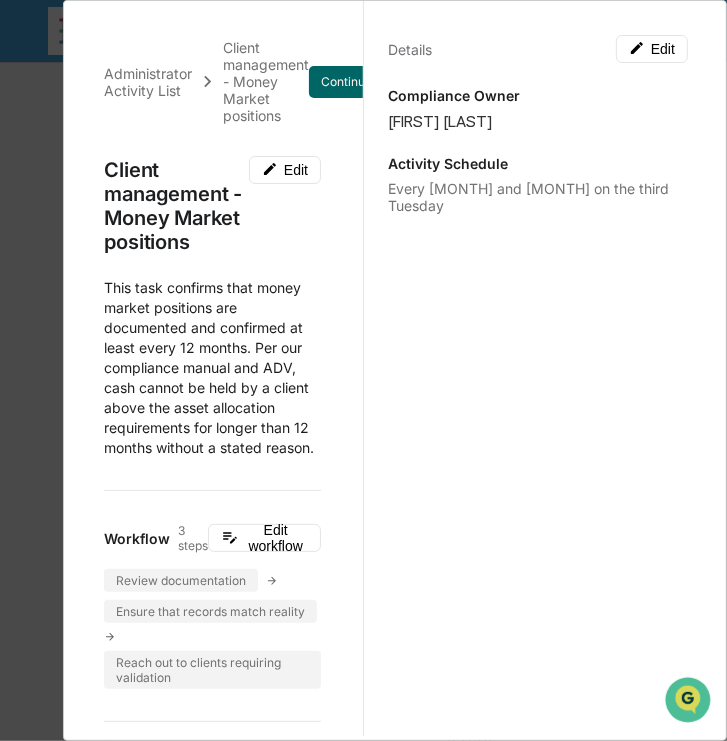 click on "Scheduled Tasks Sent At Due Date Assigned To Status [MONTH] 19, [YEAR] [MONTH] 22, [YEAR] [FIRST] [LAST] In Progress Show 5 Page  1  of  1   |<   <   >   >|   Completed Task Files No data to display Show 5 Page  1  of  0   |<   <   >   >|   Comments Write a comment... Write a comment... Details Edit Compliance Owner [FIRST] [LAST] Activity Schedule Every [MONTH] and [MONTH] on the third Tuesday" at bounding box center [363, 370] 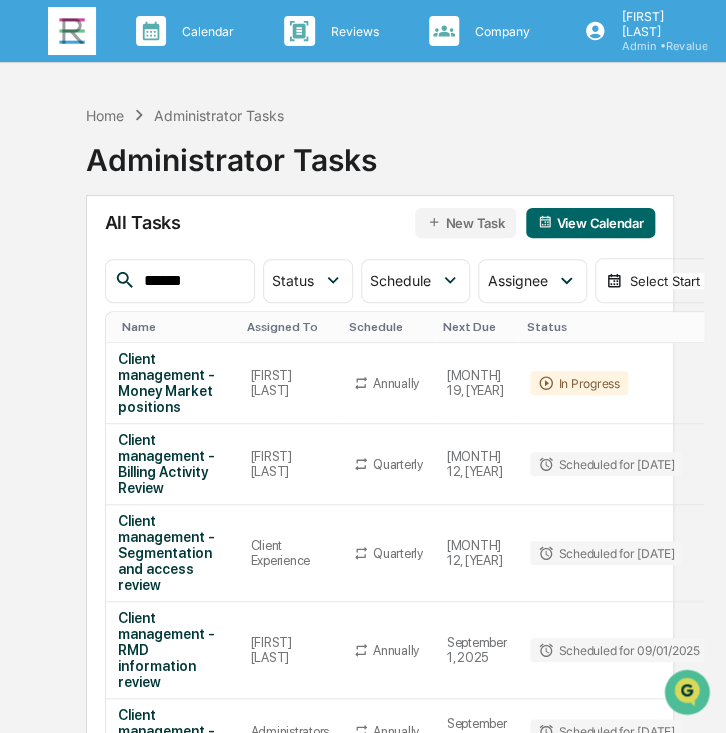 click at bounding box center [72, 31] 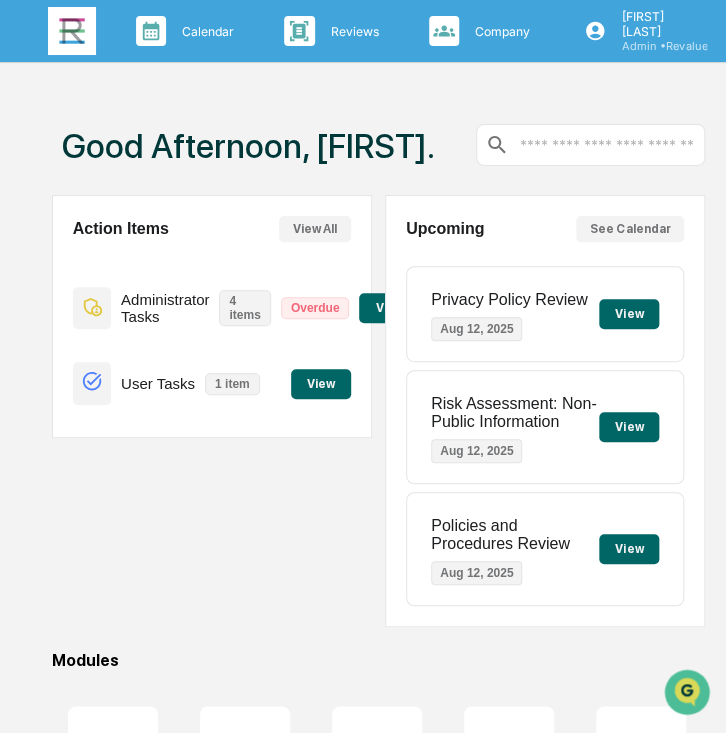 click on "View" at bounding box center (321, 384) 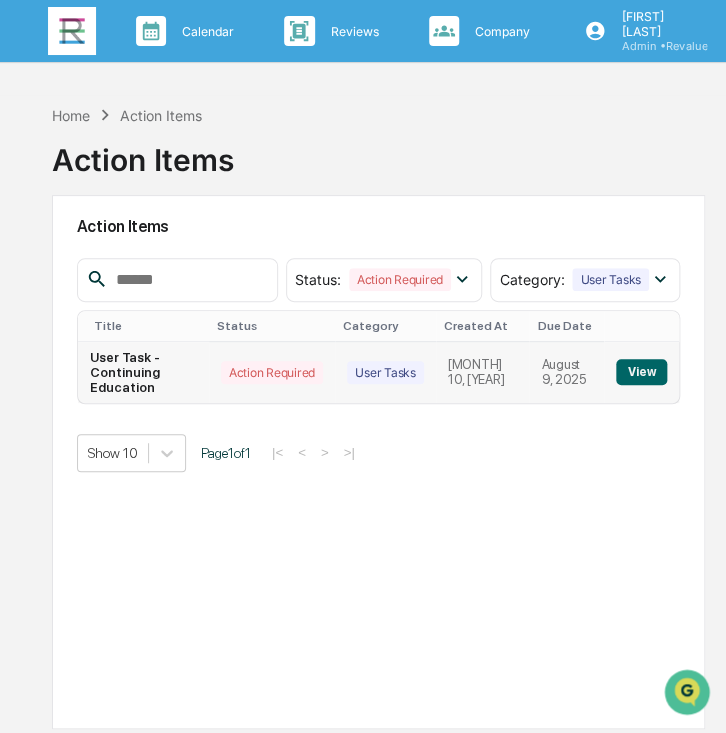 click on "View" at bounding box center (641, 372) 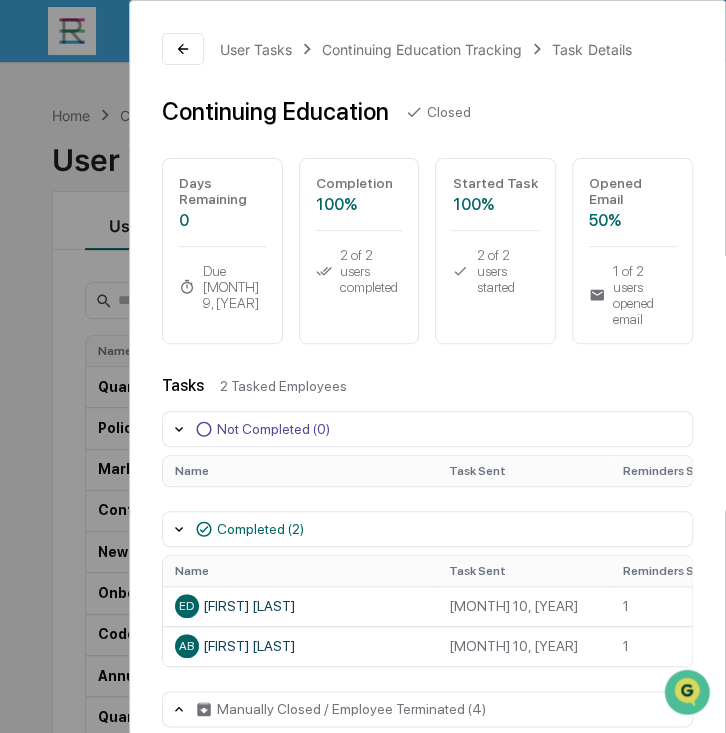 scroll, scrollTop: 1, scrollLeft: 0, axis: vertical 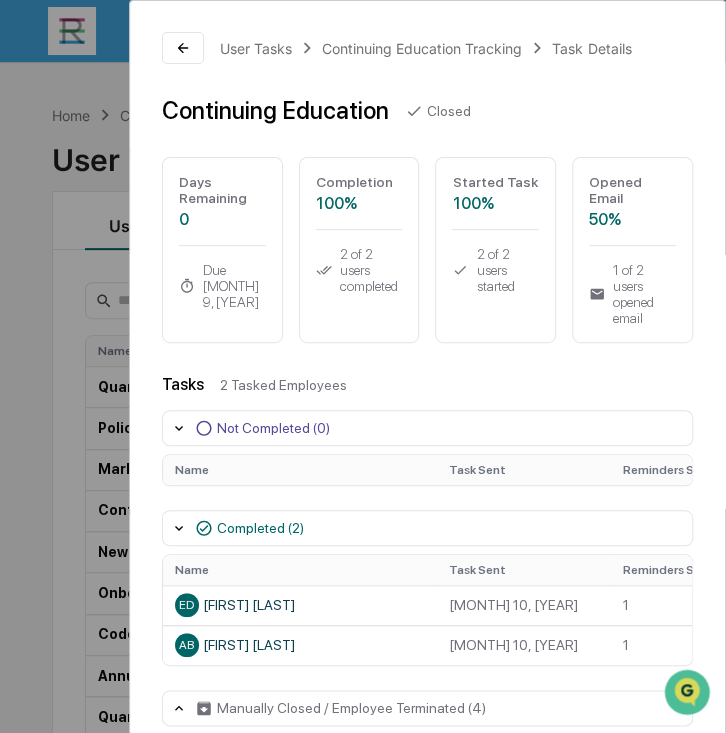 click 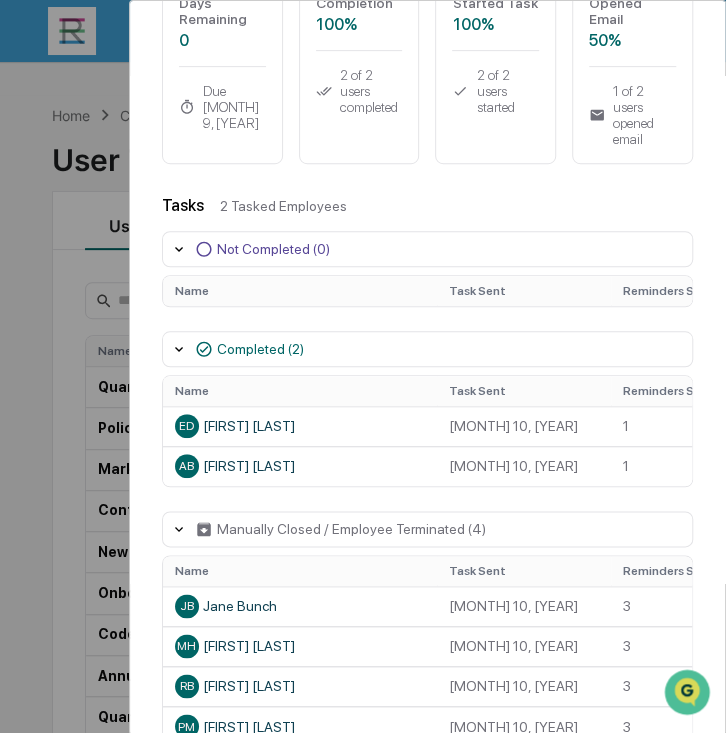 scroll, scrollTop: 209, scrollLeft: 0, axis: vertical 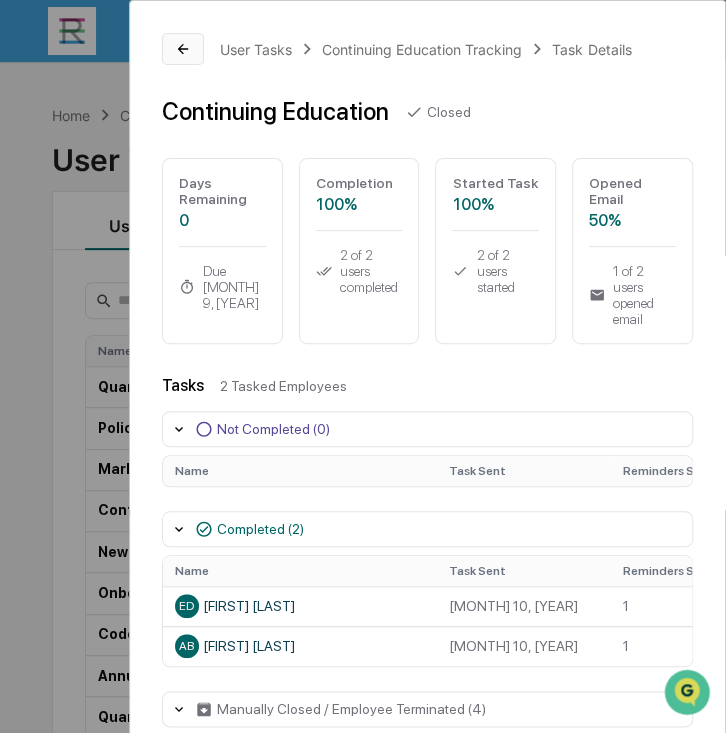 click 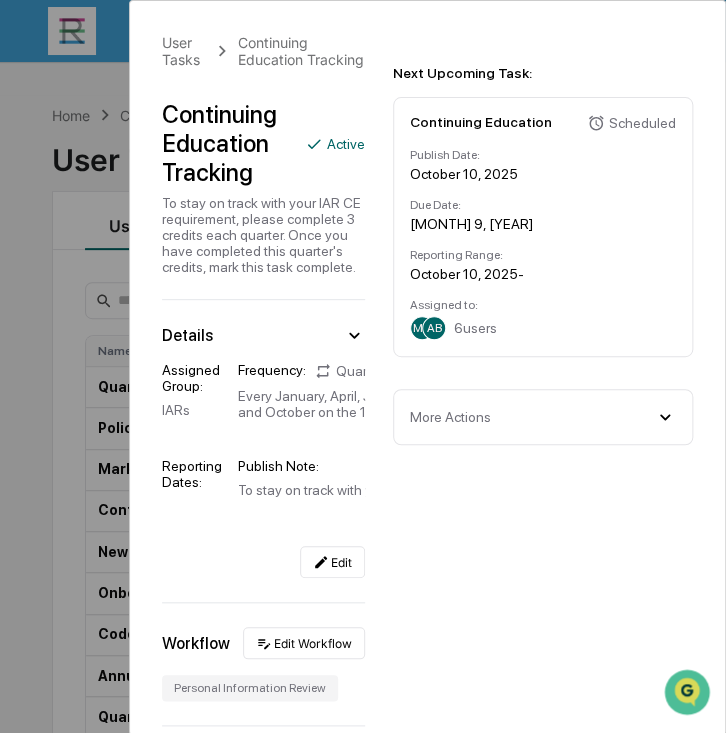 click on "More Actions" at bounding box center (543, 417) 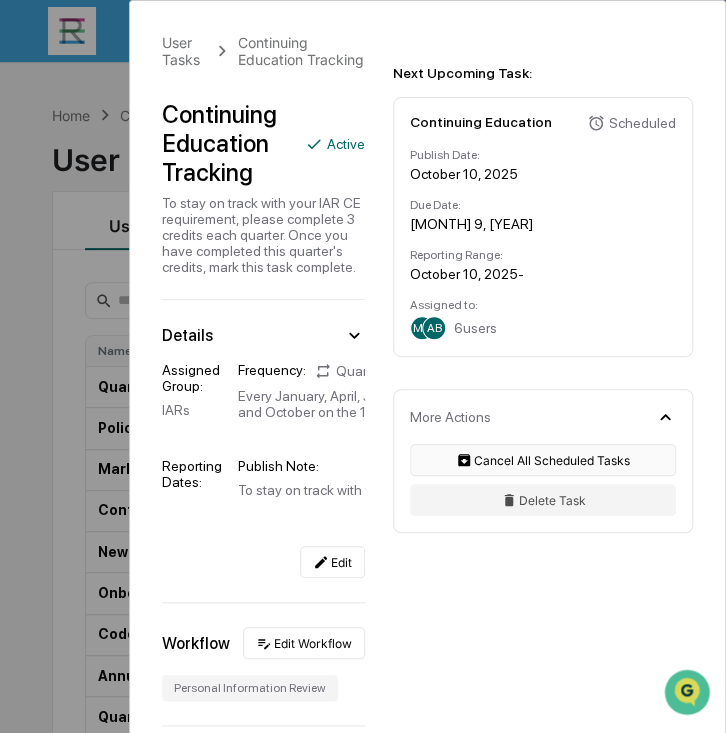 click on "Cancel All Scheduled Tasks" at bounding box center (543, 460) 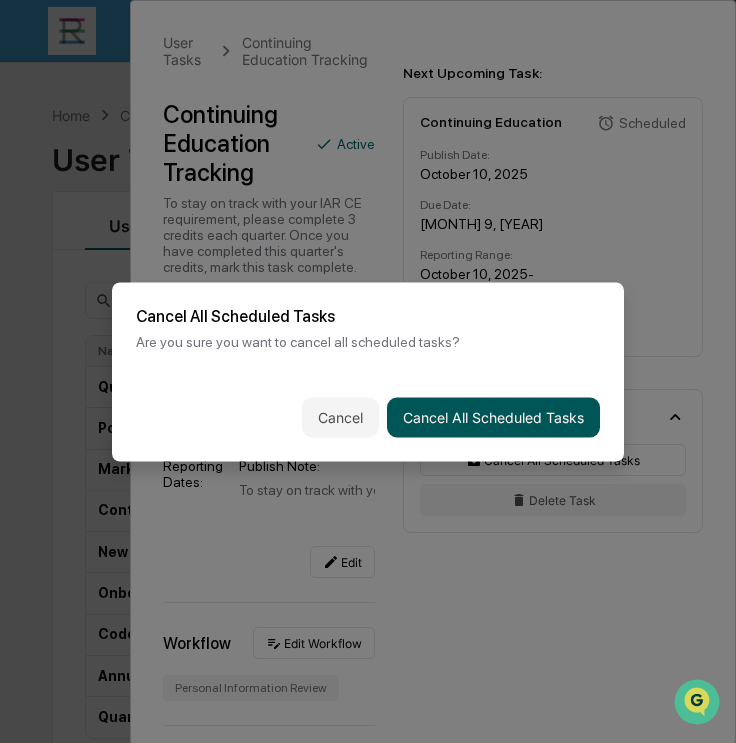 click on "Cancel All Scheduled Tasks" at bounding box center [493, 417] 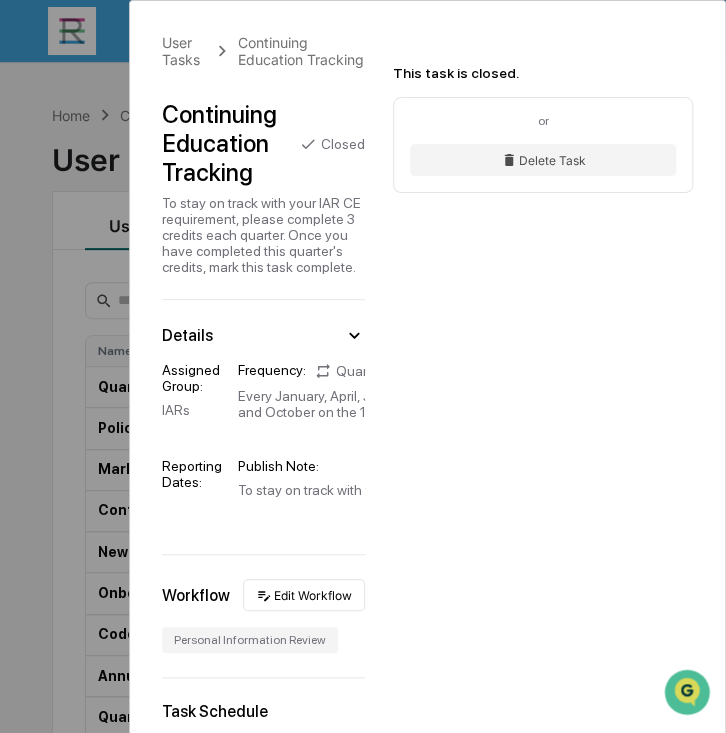 click on "User Tasks Continuing Education Tracking Continuing Education Tracking Closed To stay on track with your IAR CE requirement, please complete 3 credits each quarter. Once you have completed this quarter's credits, mark this task complete. Details Assigned Group:  IARs Frequency:    Quarterly Every [MONTH], [MONTH], [MONTH] and [MONTH] on the 10th Due Date:  Regulatory Task - 30 days Reporting Dates:  Publish Note:  To stay on track with your IAR CE requirement, please complete 3 credits each quarter. Once you have completed this quarter's credits, mark this task complete. Send Weekly Reminders:  Yes Workflow Edit Workflow Personal Information Review Task Schedule Done   2  task s Sent At Due Date Reporting Date Assigned To Progress [MONTH] 10, [YEAR] [MONTH] 10, [YEAR] [MONTH] 10, [YEAR]   -  ED PM 5  users 100% View [MONTH] 10, [YEAR] [MONTH] 9, [YEAR] [MONTH] 10, [YEAR]   -  JB MH 6  users 100% View Documents Document Name Created At Created By No documents found This task is closed. or Delete Task" at bounding box center [363, 366] 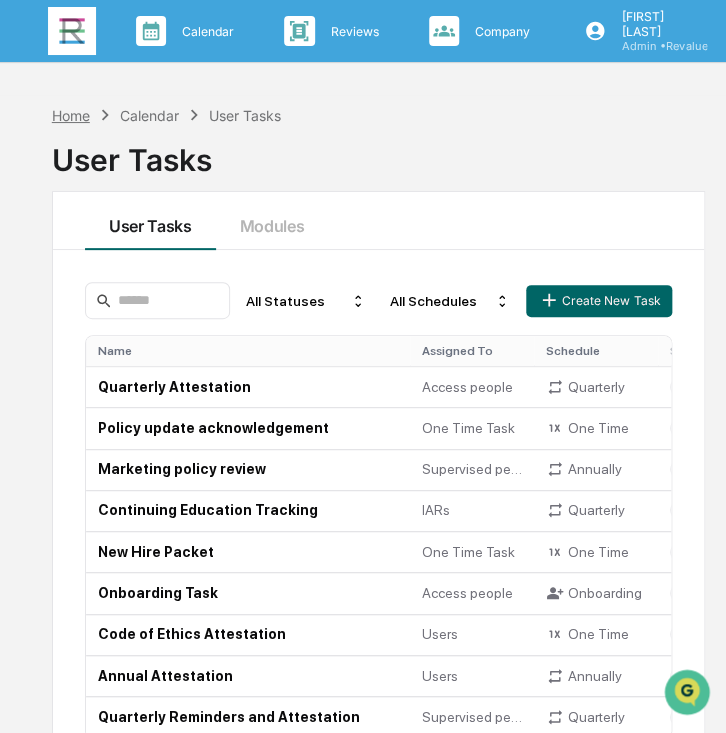 click on "Home" at bounding box center (71, 115) 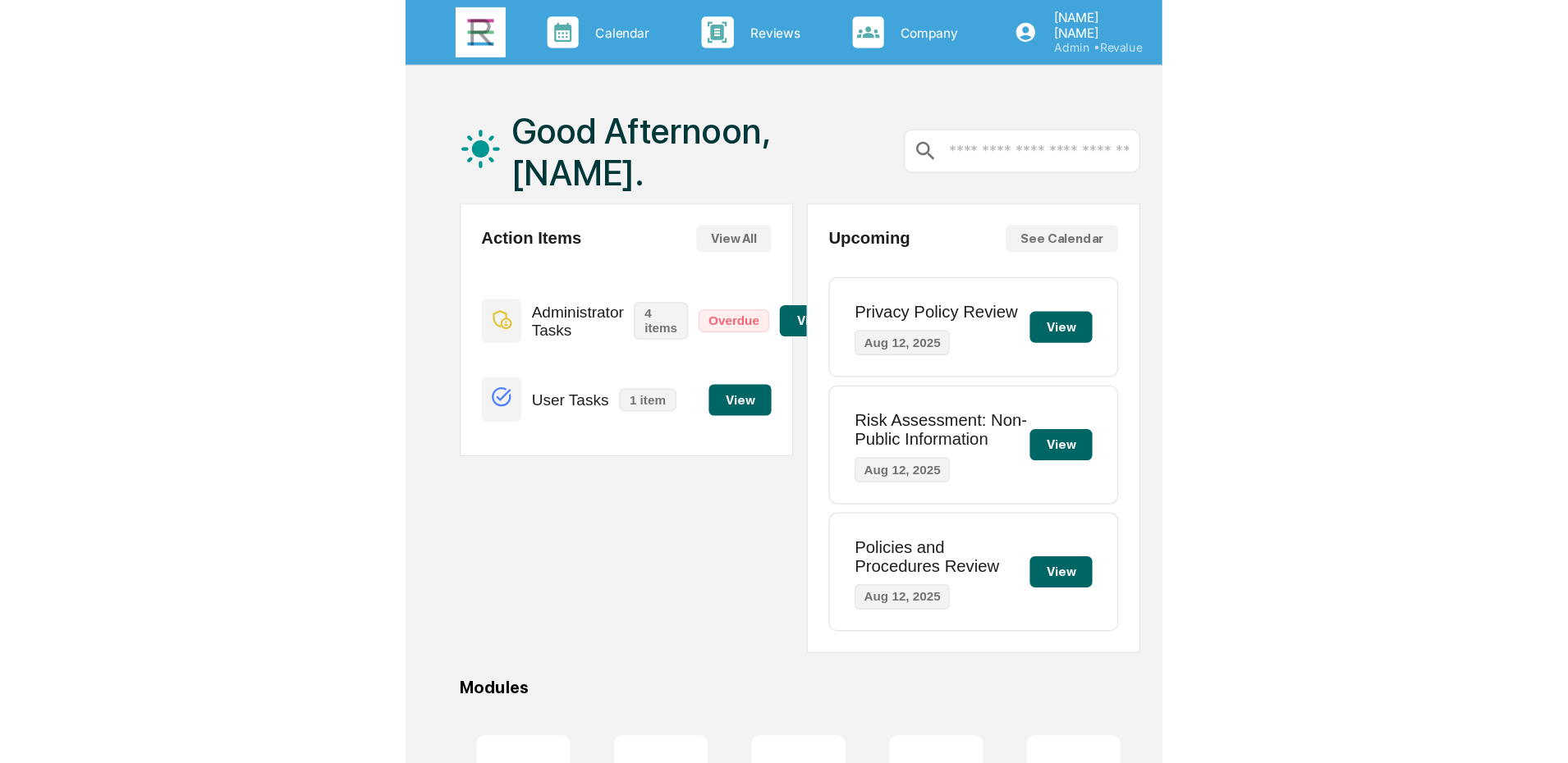 scroll, scrollTop: 0, scrollLeft: 0, axis: both 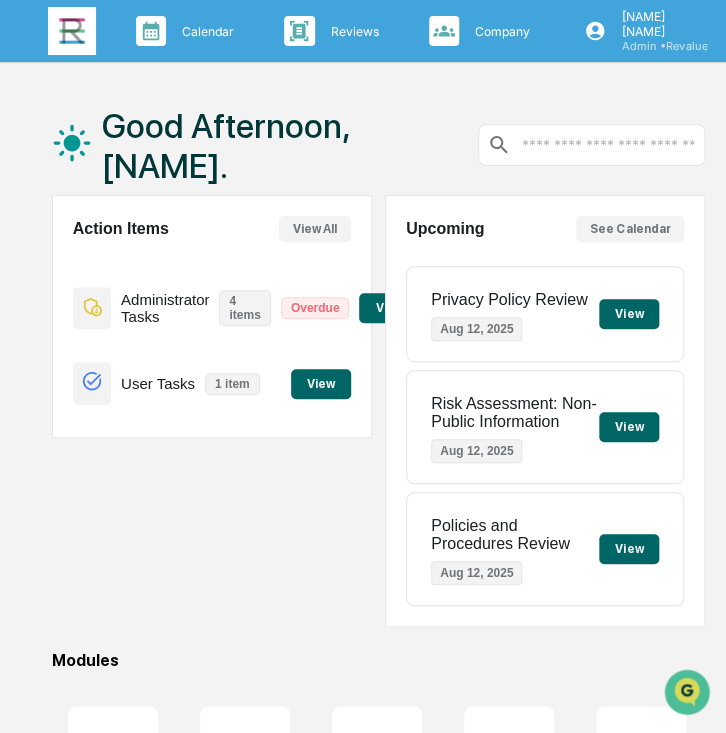 click on "View" at bounding box center [321, 384] 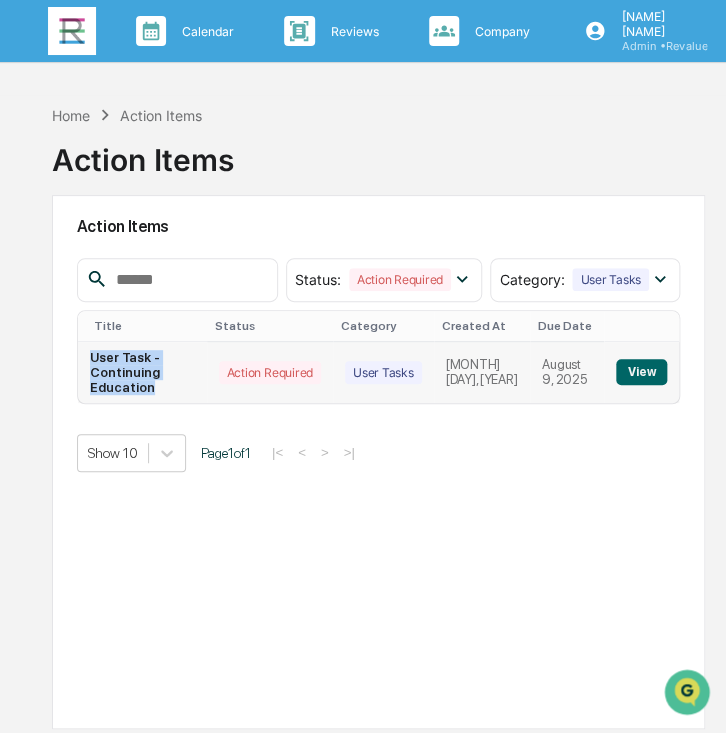 drag, startPoint x: 160, startPoint y: 391, endPoint x: 85, endPoint y: 360, distance: 81.154175 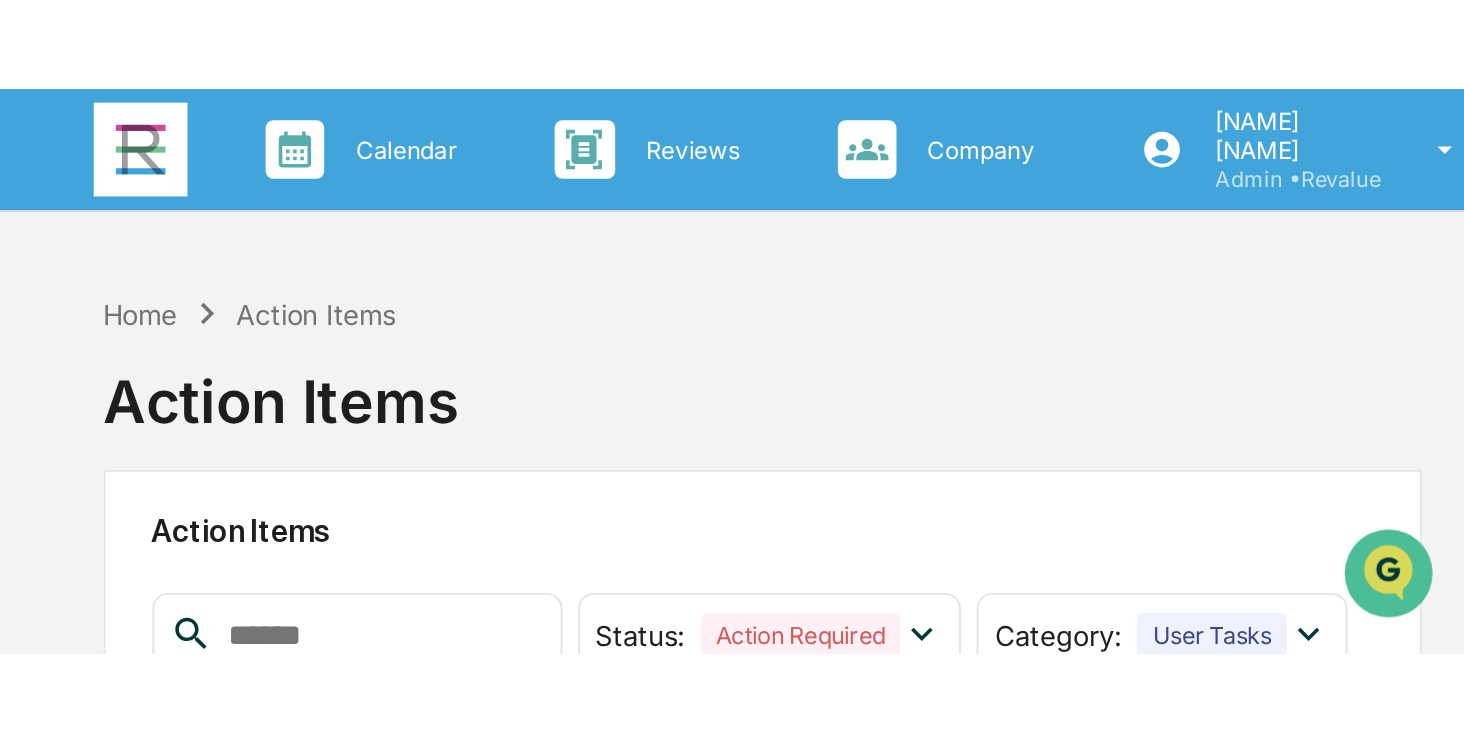 scroll, scrollTop: 0, scrollLeft: 0, axis: both 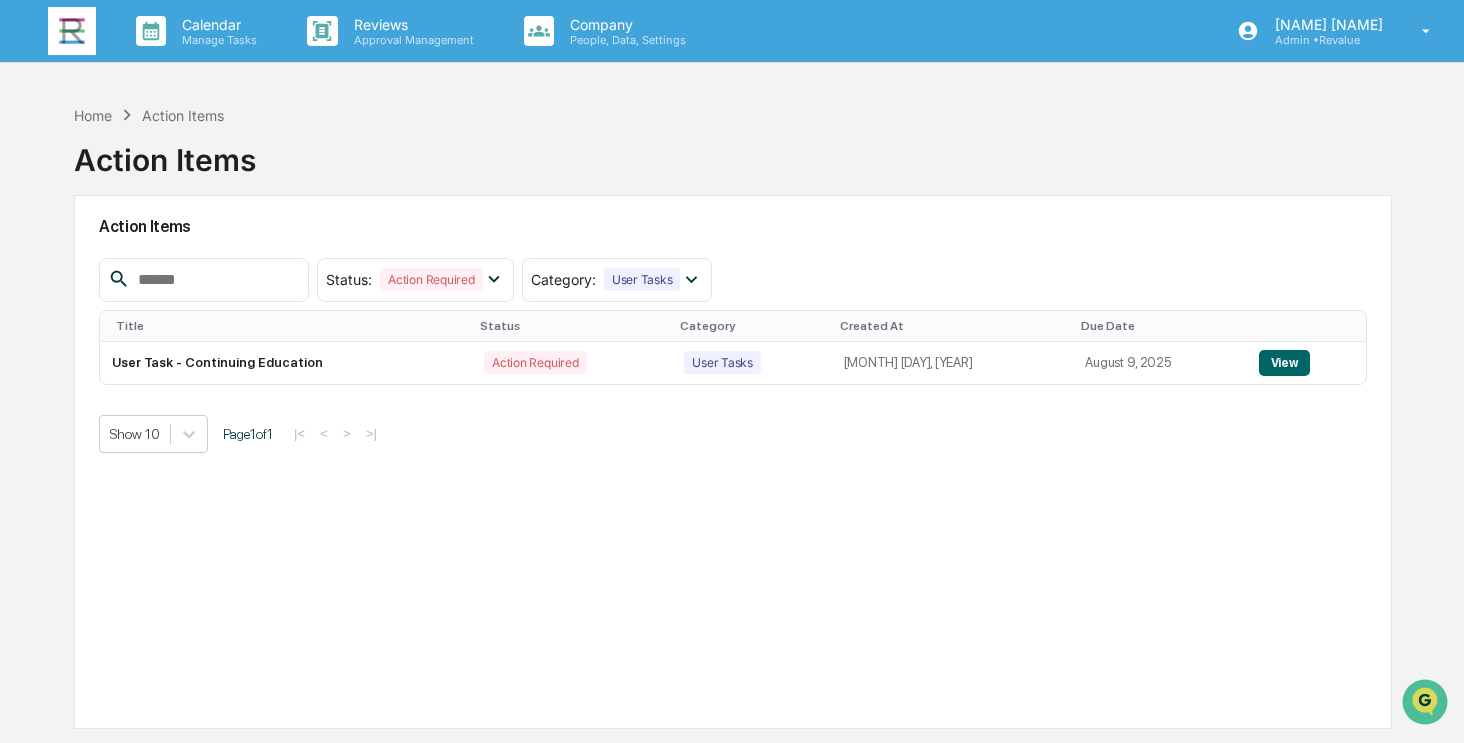 click at bounding box center [72, 31] 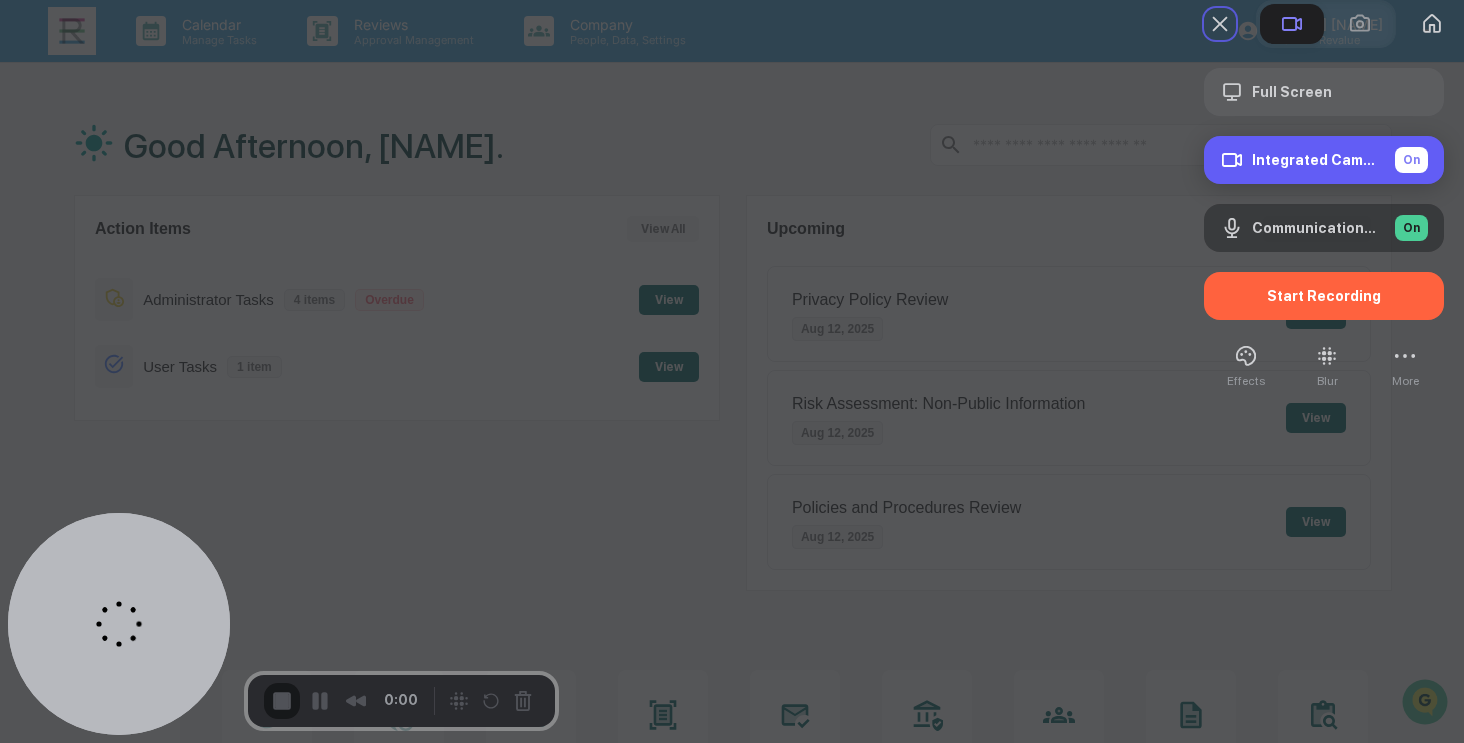 click on "On" at bounding box center [1411, 160] 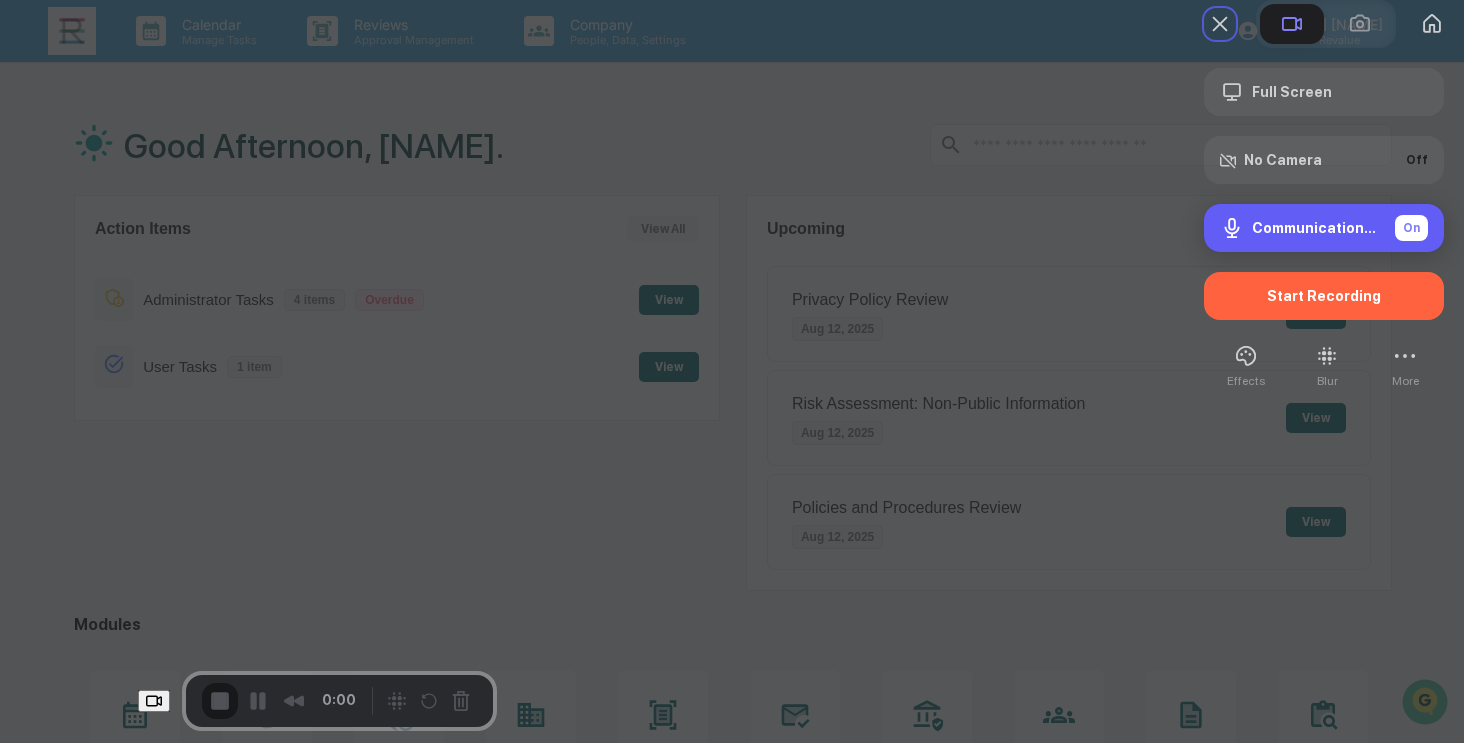 click on "Communications - Headset (Shadow Hands-Free AG Audio)" at bounding box center [1315, 228] 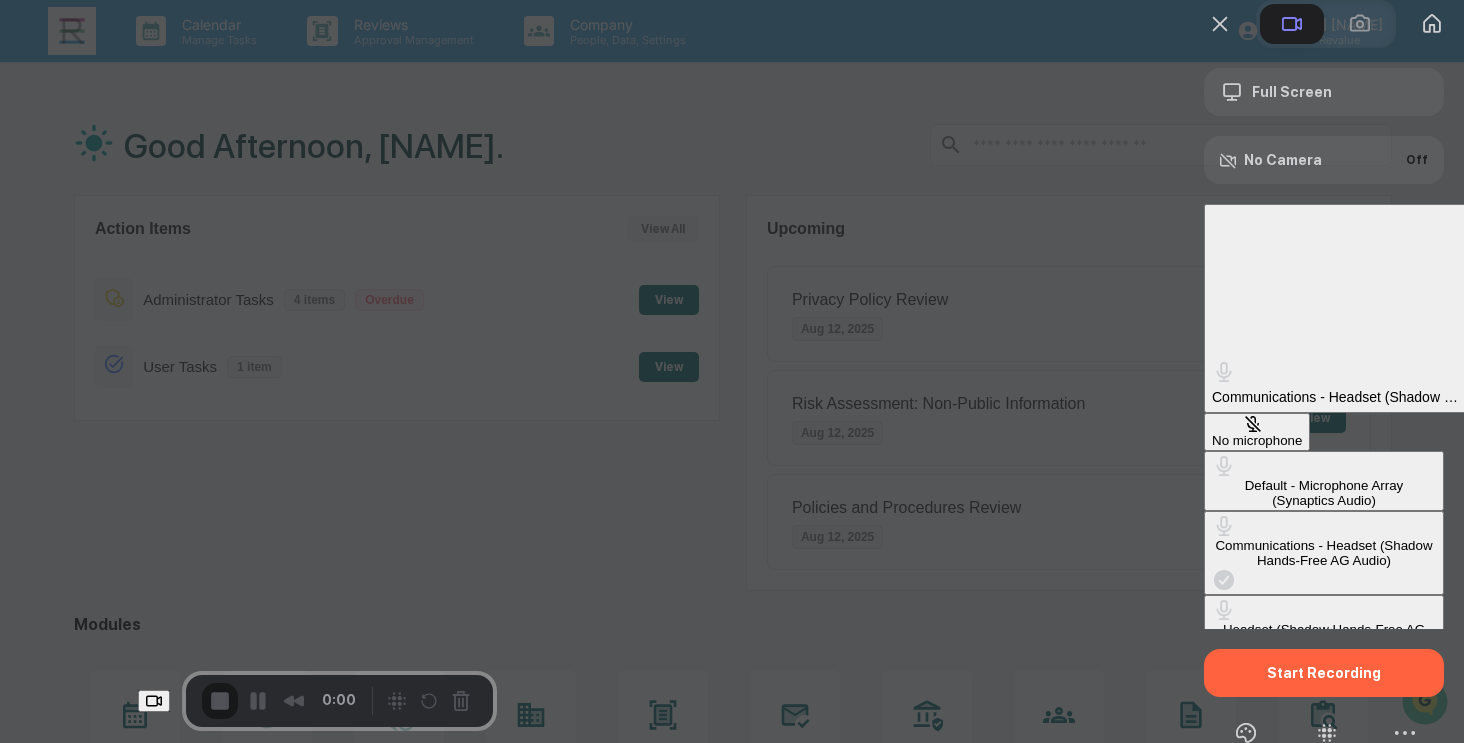 click at bounding box center [1324, 702] 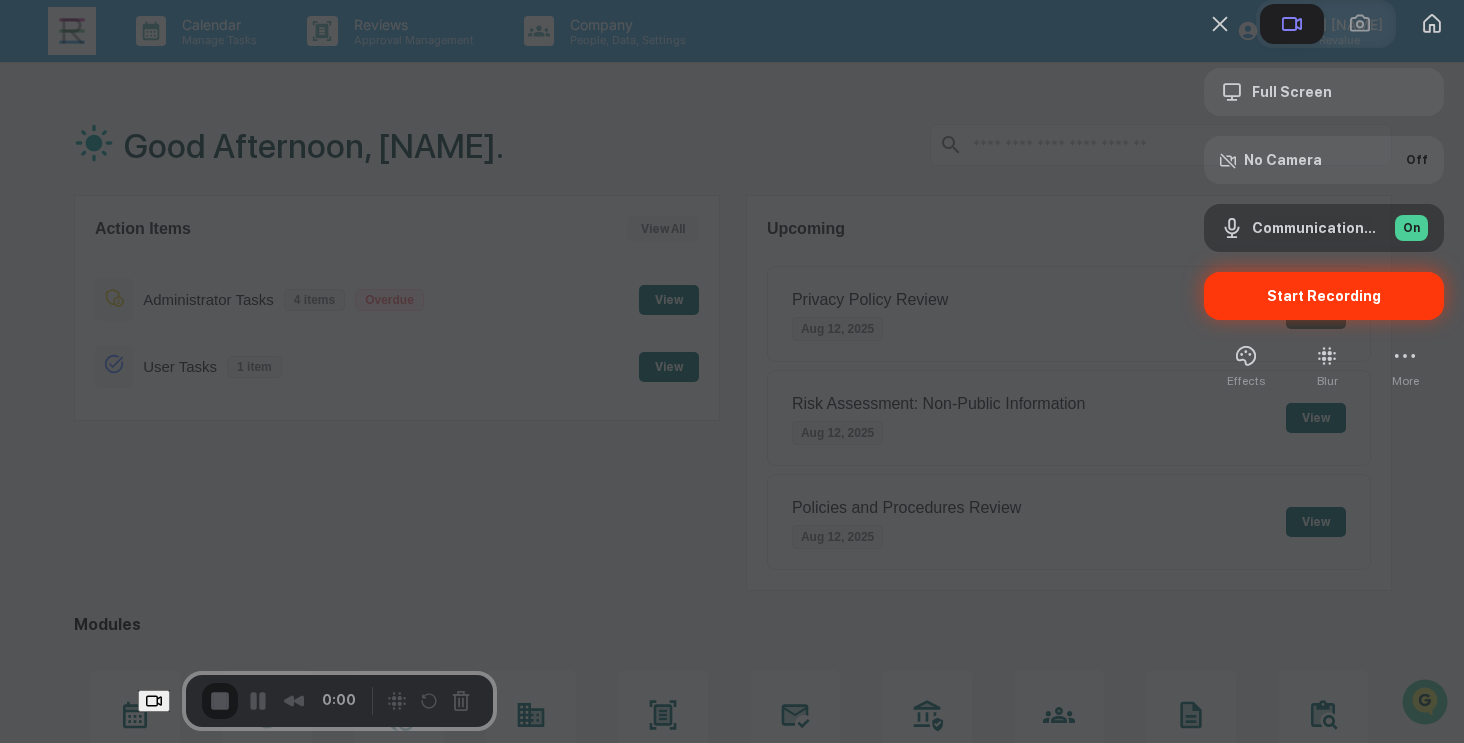 click on "Start Recording" at bounding box center (1324, 296) 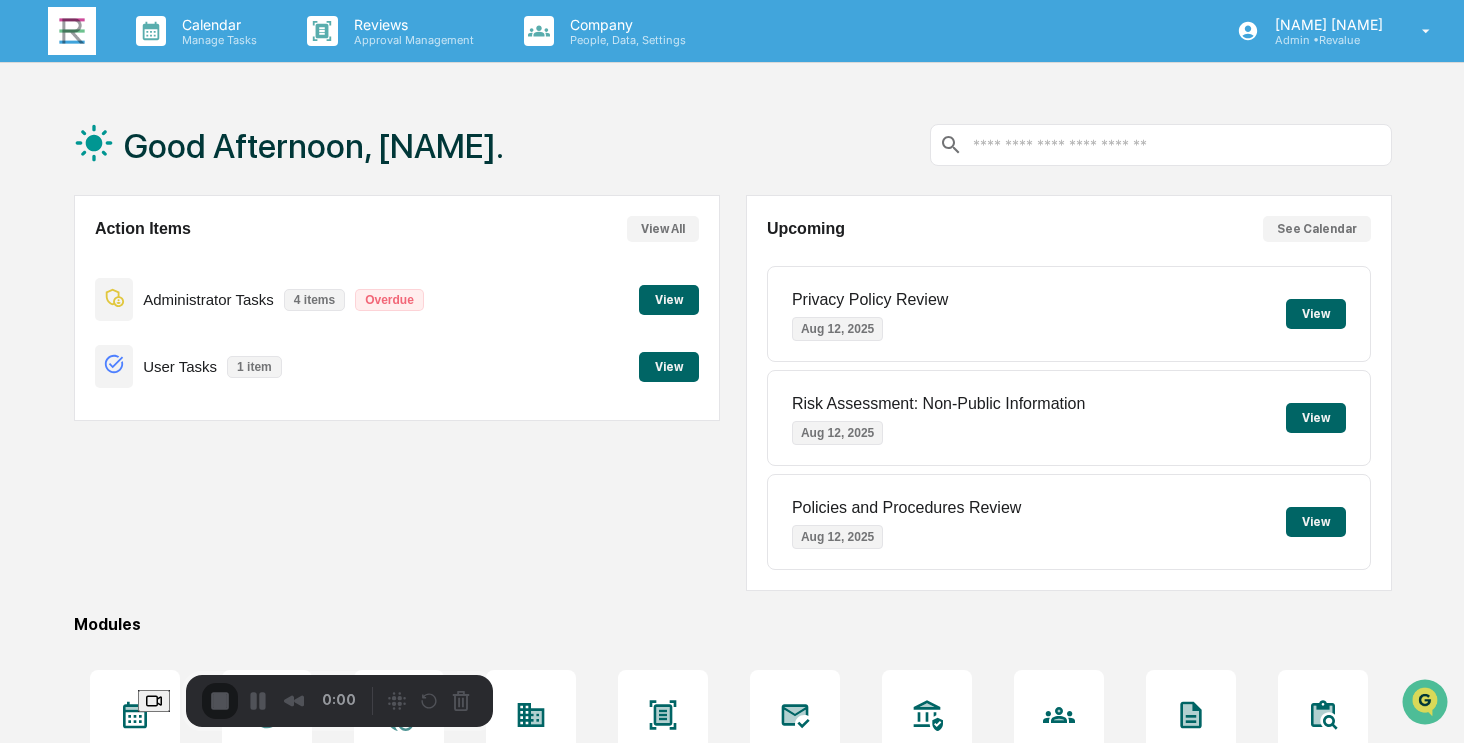 click on "Skip" at bounding box center [732, 771] 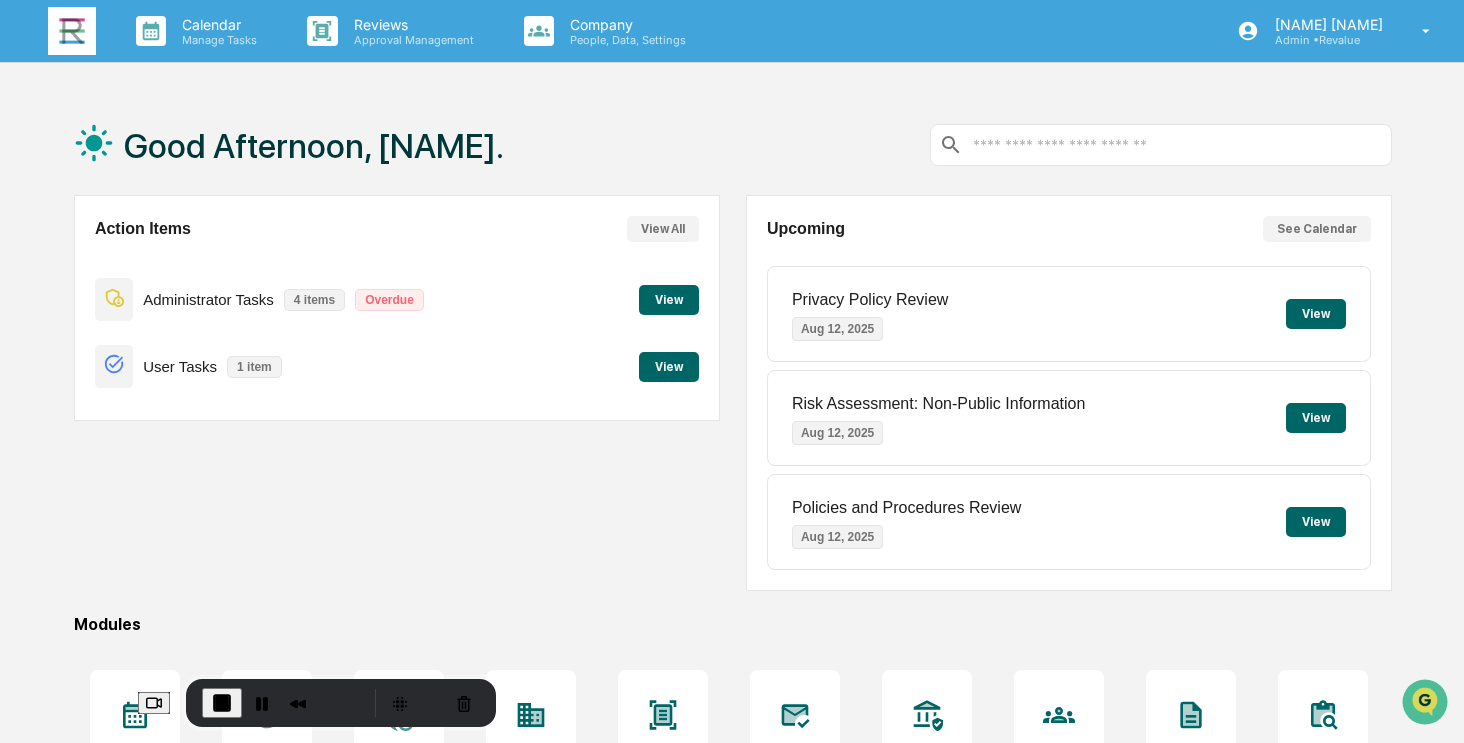 click on "View" at bounding box center [669, 367] 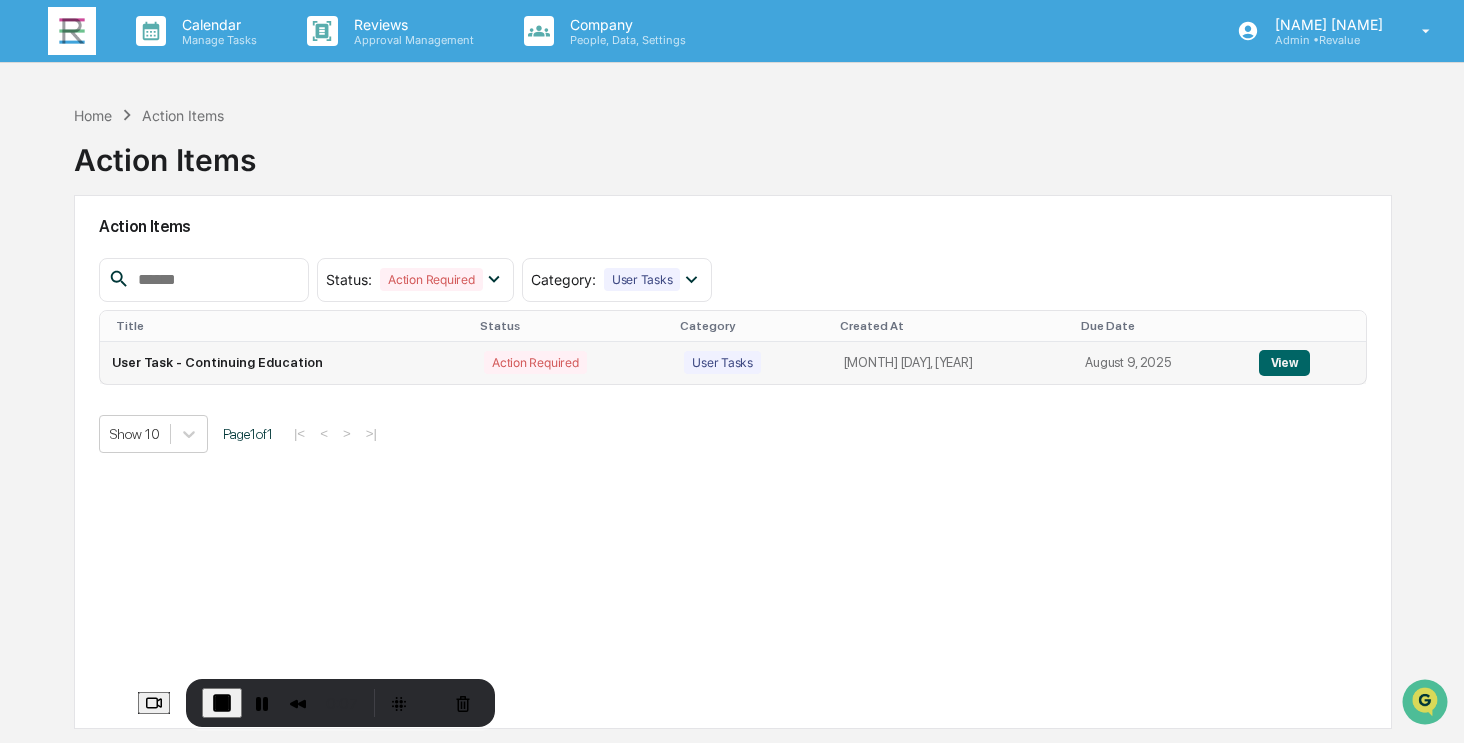 click on "View" at bounding box center (1284, 363) 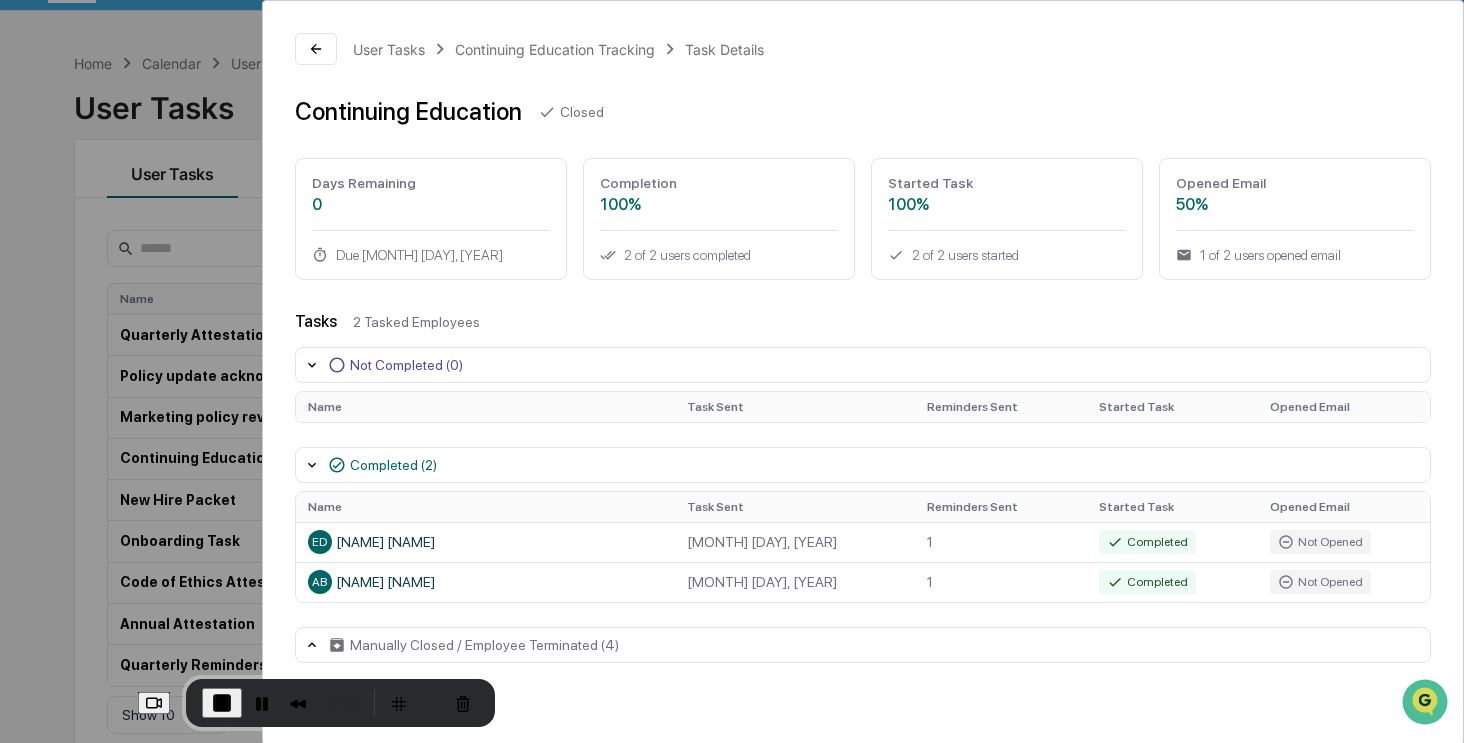 scroll, scrollTop: 95, scrollLeft: 0, axis: vertical 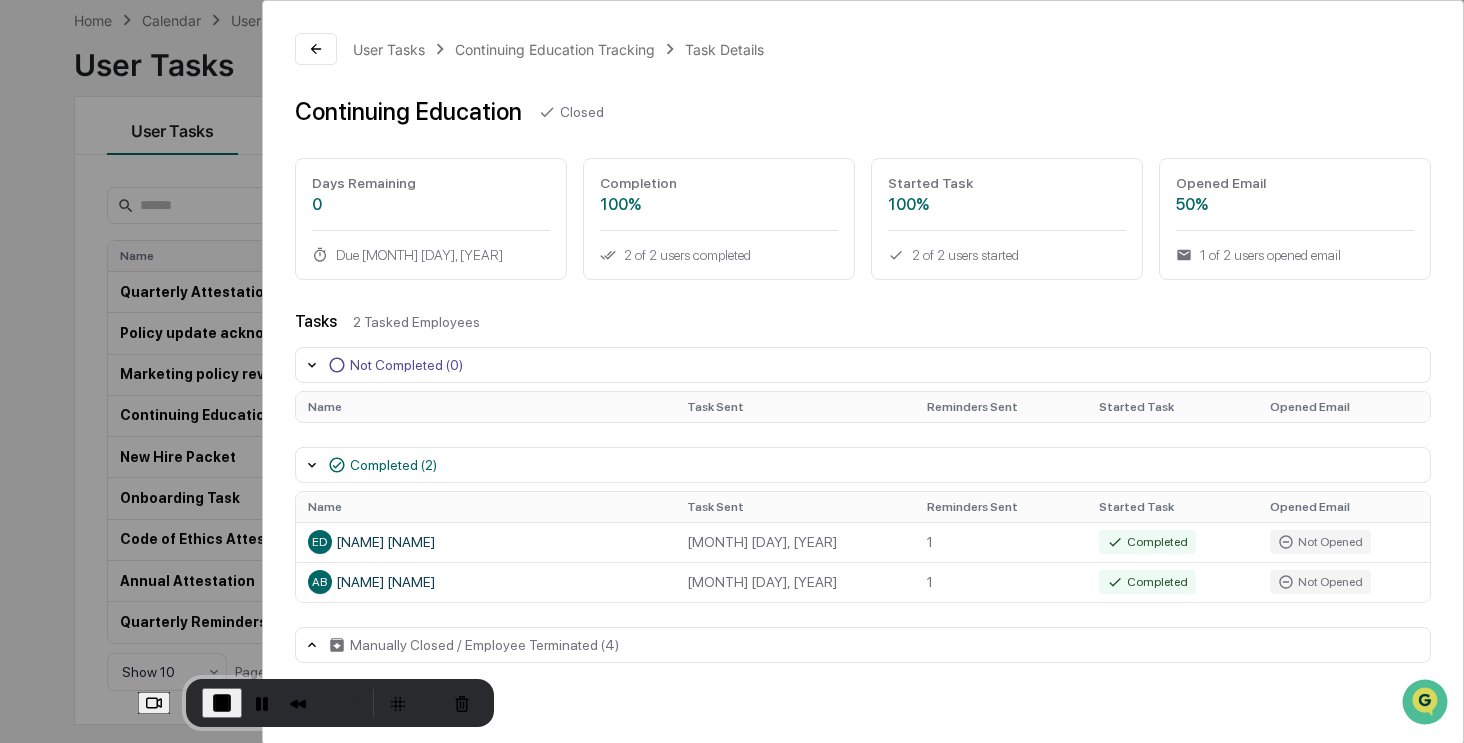 click 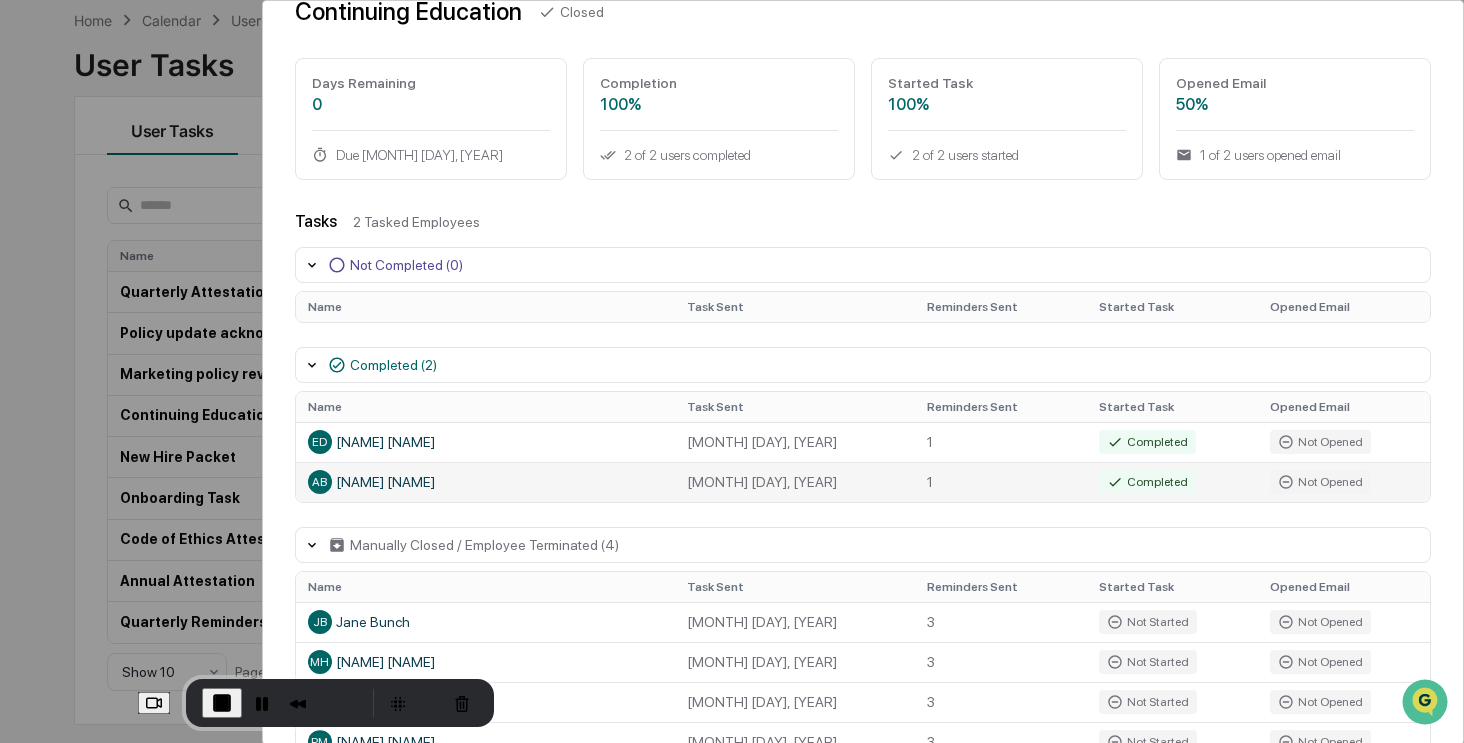 scroll, scrollTop: 159, scrollLeft: 0, axis: vertical 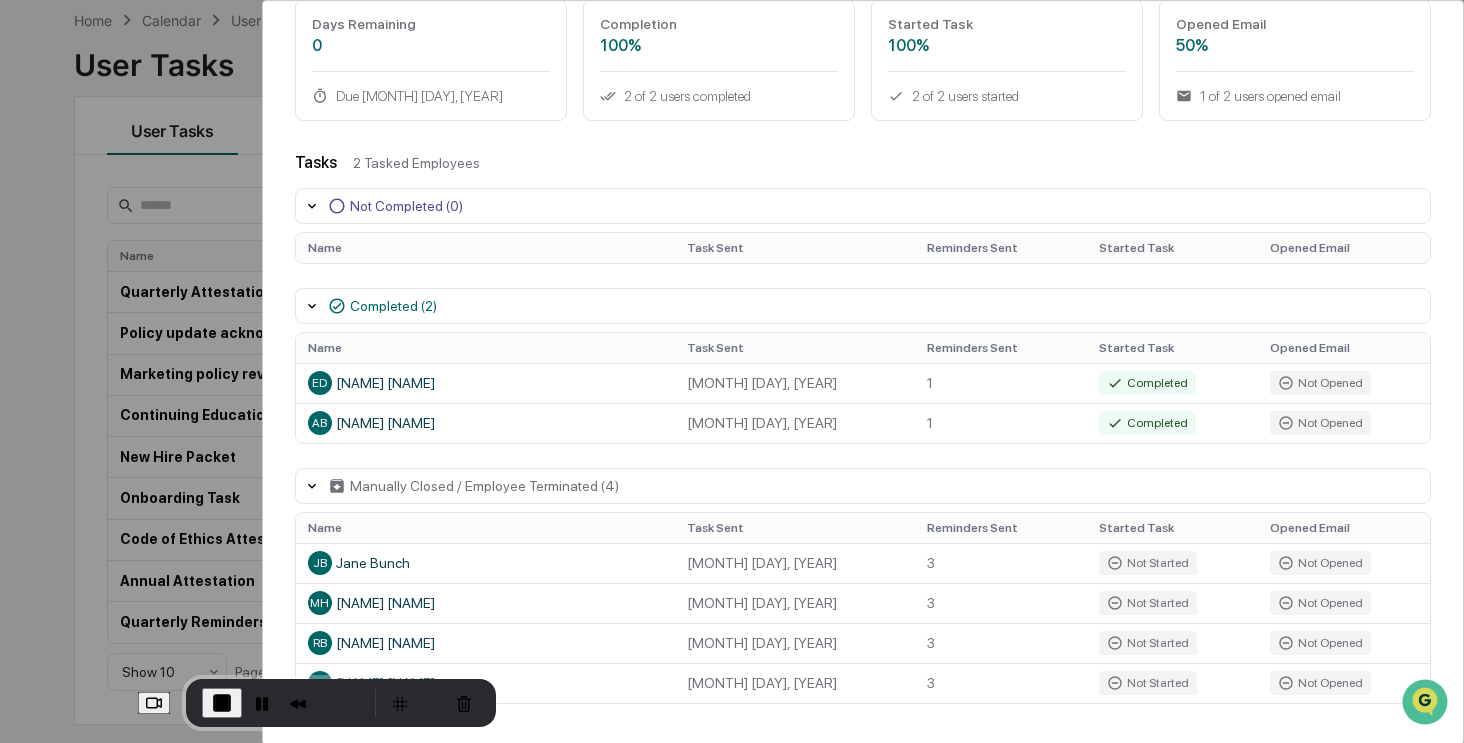 click on "User Tasks Continuing Education Tracking Task Details Continuing Education  Closed Days Remaining 0 Due August 9, 2025 Completion 100% 2 of 2 users completed Started Task 100% 2 of 2 users started Opened Email 50% 1 of 2 users opened email Tasks 2 Tasked Employees Not Completed (0) Name Task Sent Reminders Sent Started Task Opened Email Completed (2) Name Task Sent Reminders Sent Started Task Opened Email ED Eric Davis July 10, 2025 1 Completed Not Opened AB Angela Barbash July 10, 2025 1 Completed Not Opened Manually Closed / Employee Terminated (4) Name Task Sent Reminders Sent Started Task Opened Email JB Jane Bunch July 10, 2025 3 Not Started Not Opened MH Michelle Hoexum July 10, 2025 3 Not Started Not Opened RB Rebecca Blumenshine July 10, 2025 3 Not Started Not Opened PM Pavan Muzumdar July 10, 2025 3 Not Started Not Opened" at bounding box center (732, 371) 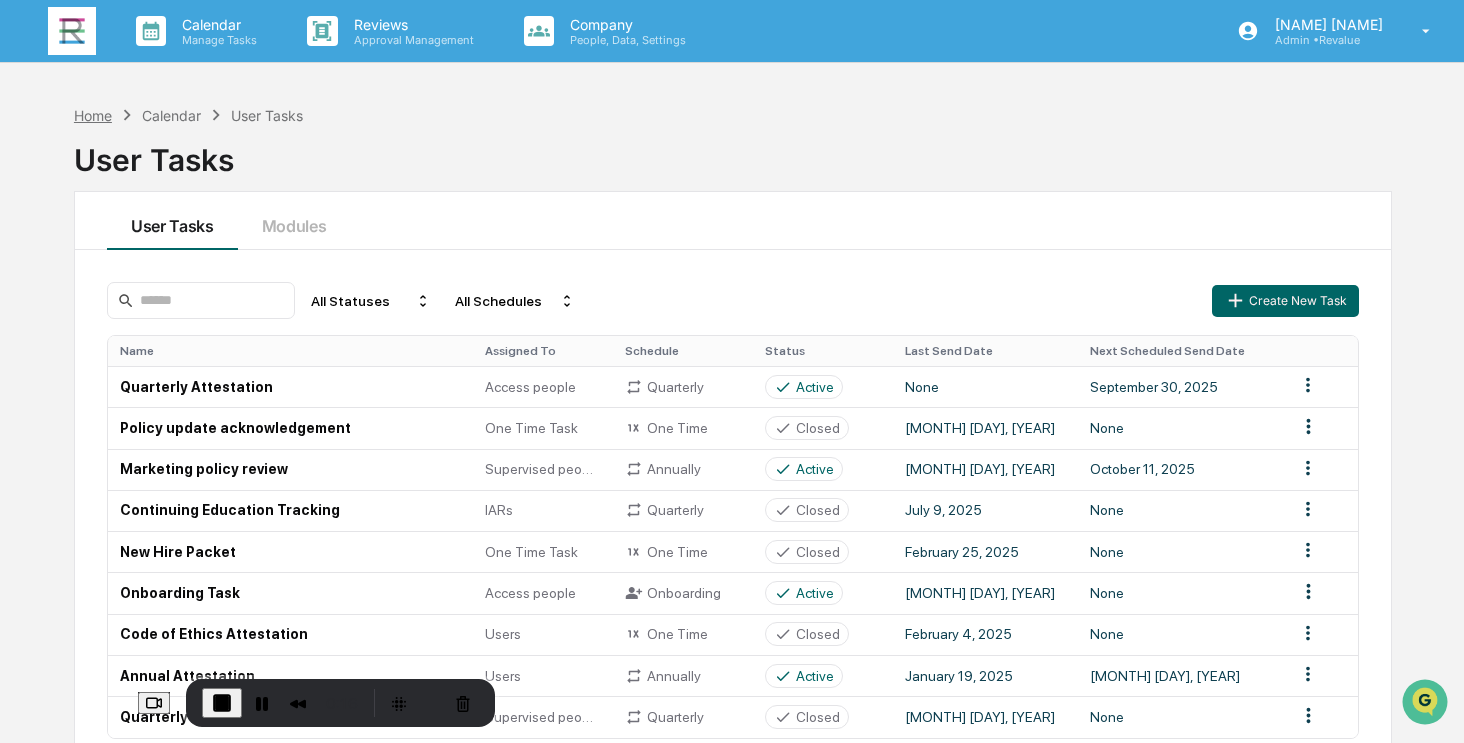 click on "Home" at bounding box center (93, 115) 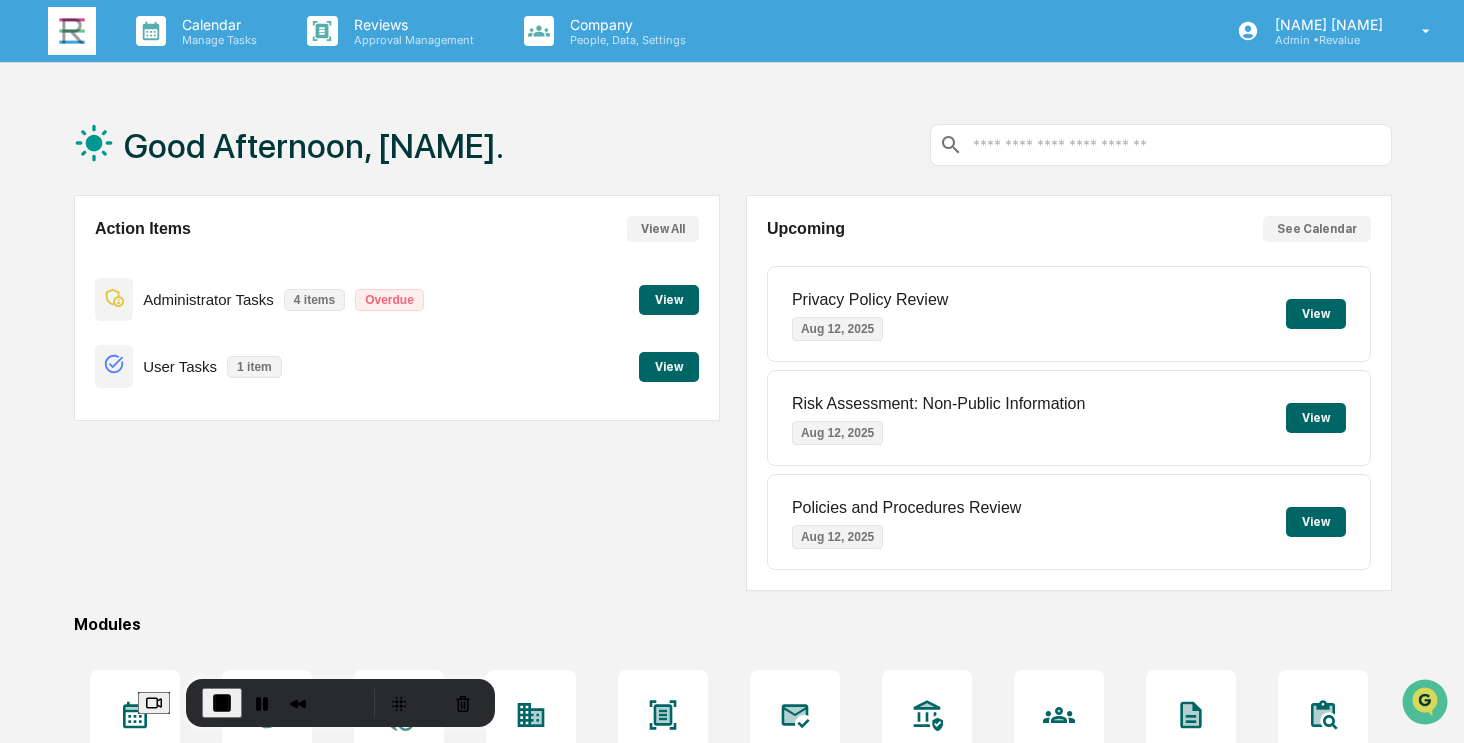 click on "View" at bounding box center (669, 367) 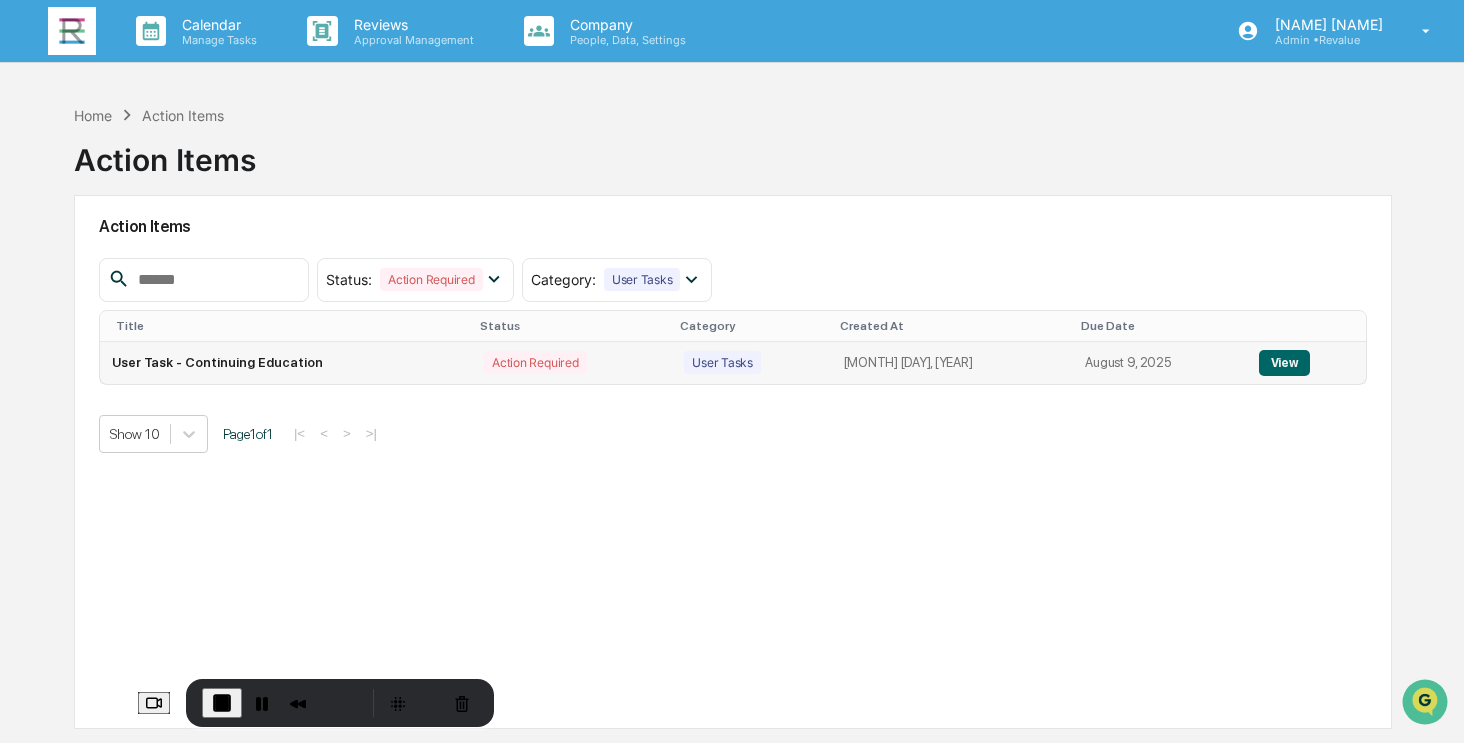 click on "View" at bounding box center [1284, 363] 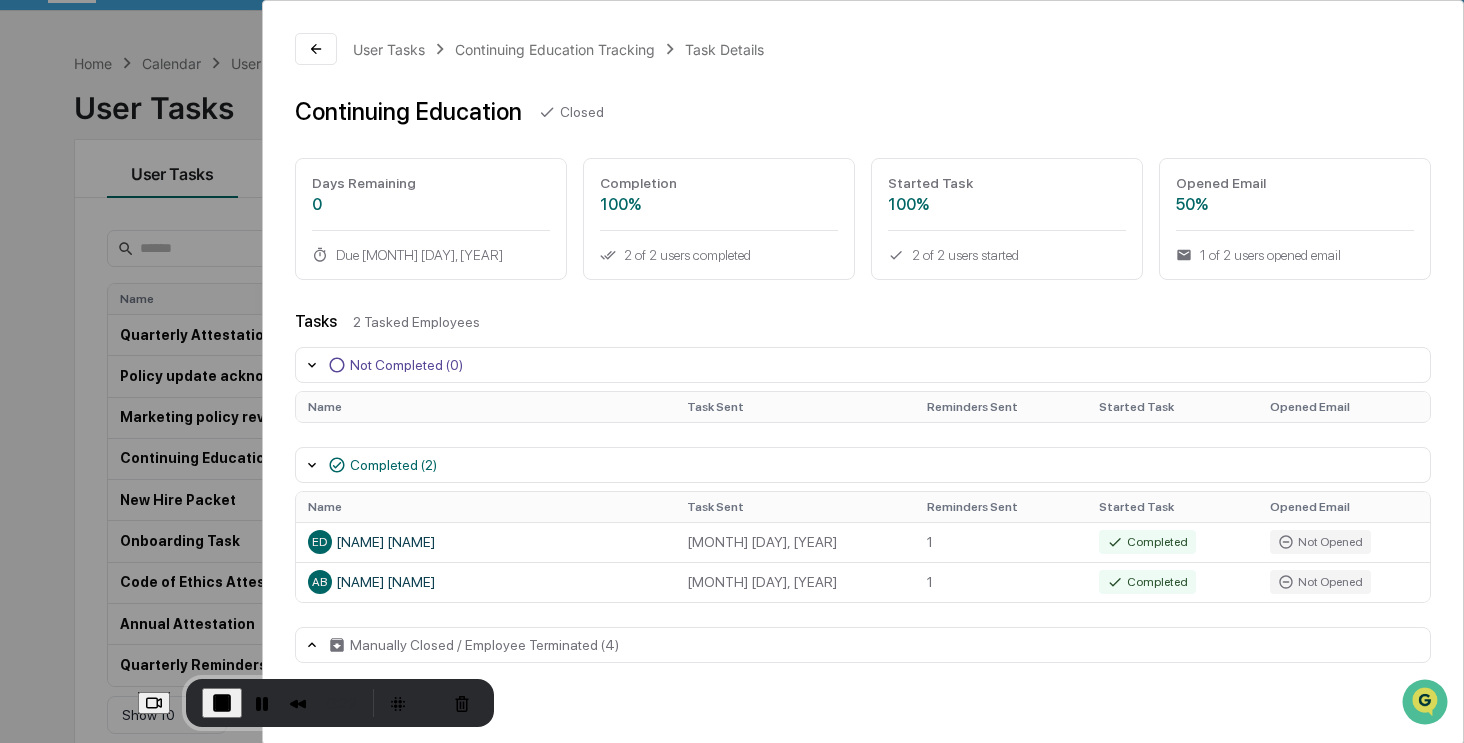scroll, scrollTop: 95, scrollLeft: 0, axis: vertical 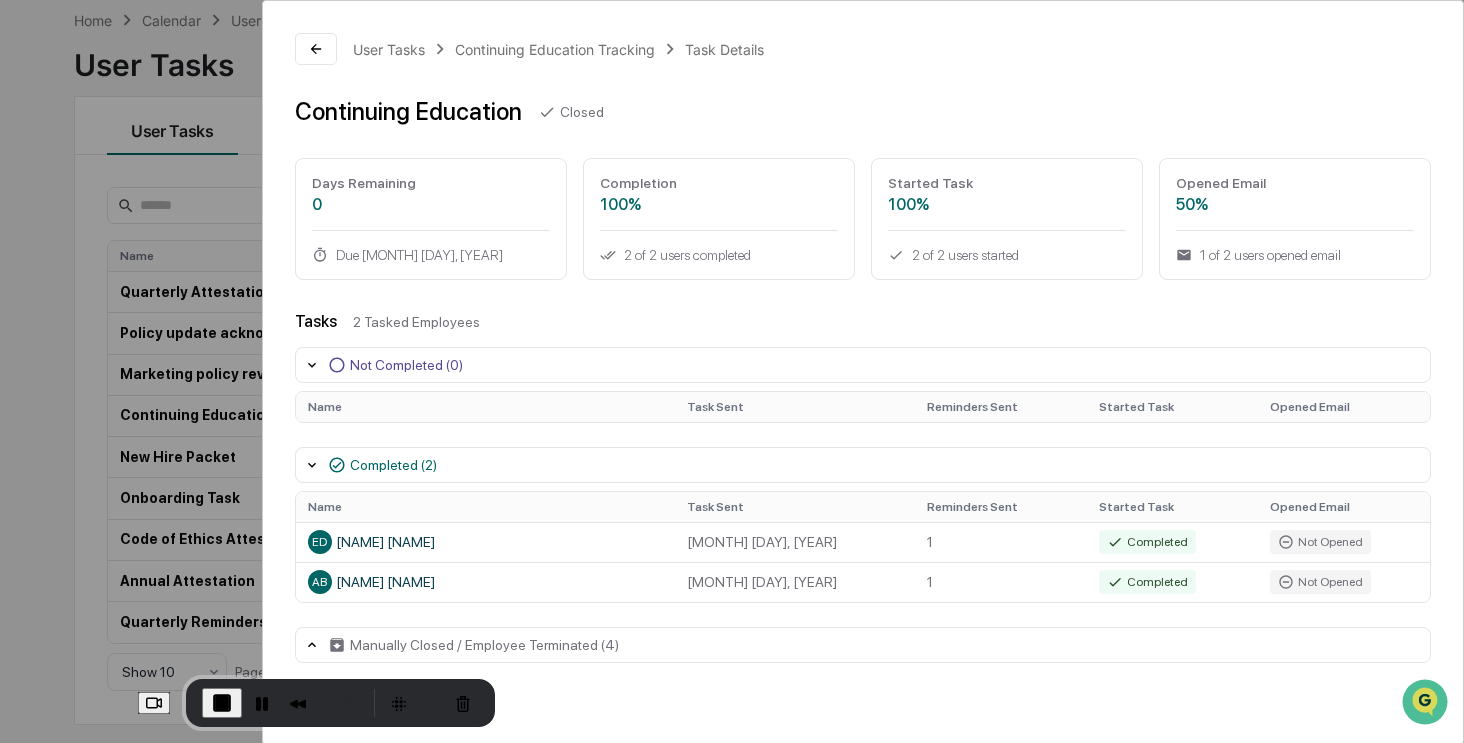 click 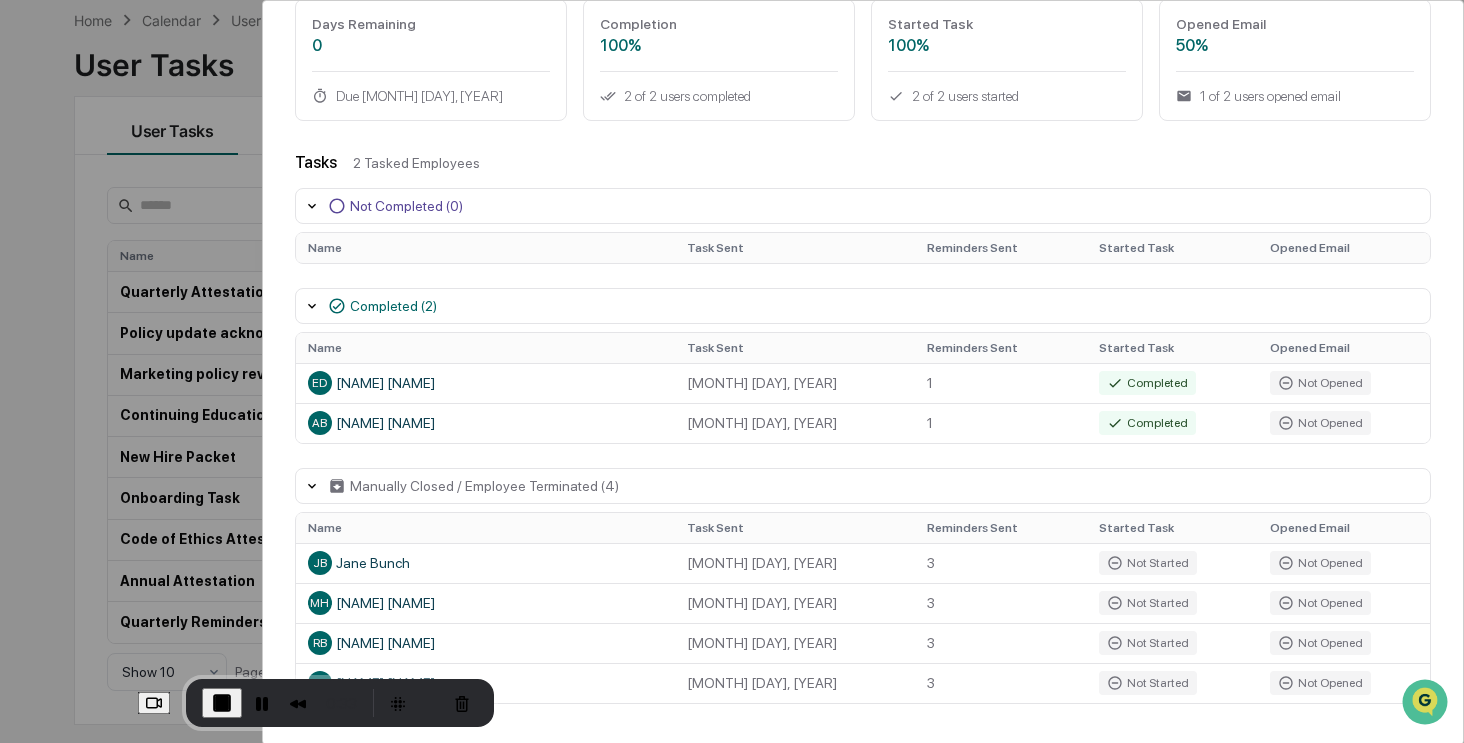 scroll, scrollTop: 0, scrollLeft: 0, axis: both 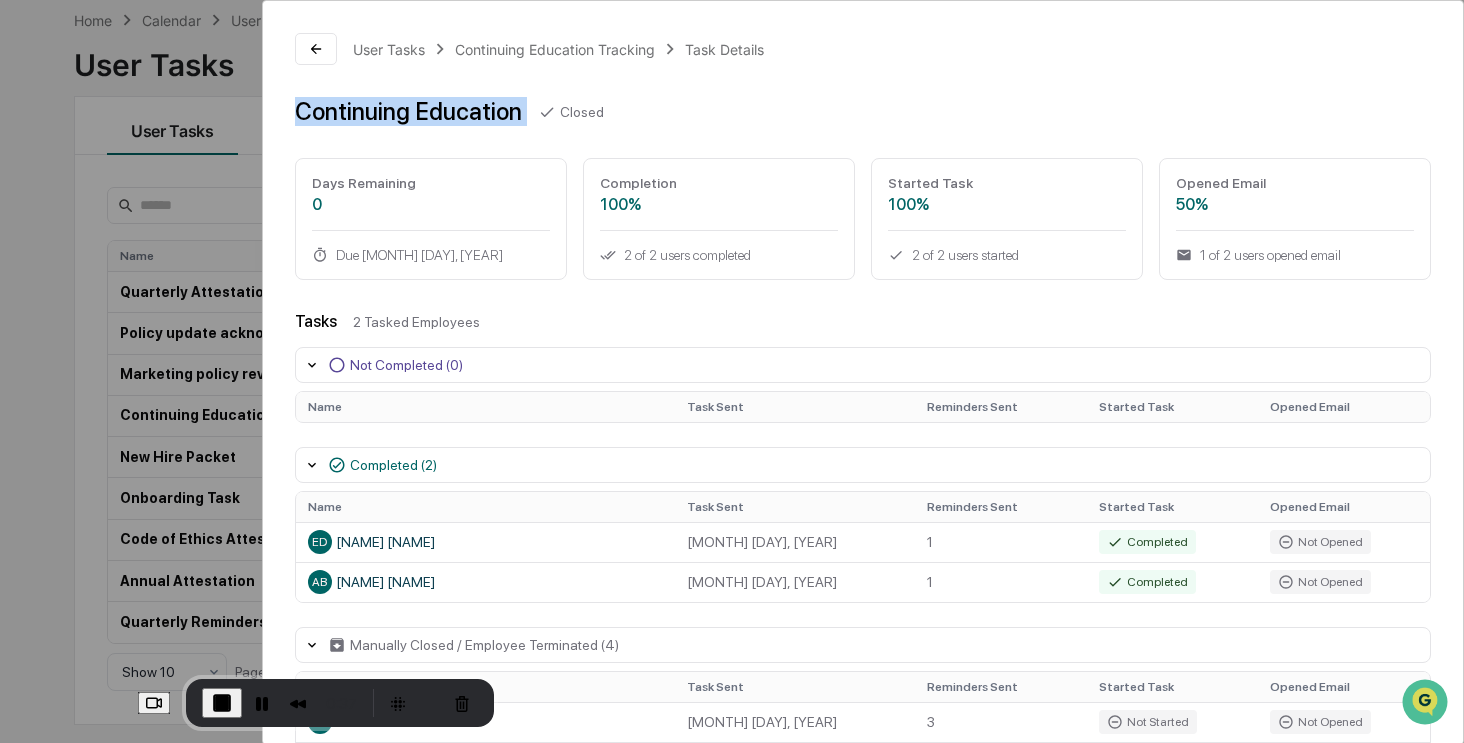 drag, startPoint x: 300, startPoint y: 114, endPoint x: 528, endPoint y: 114, distance: 228 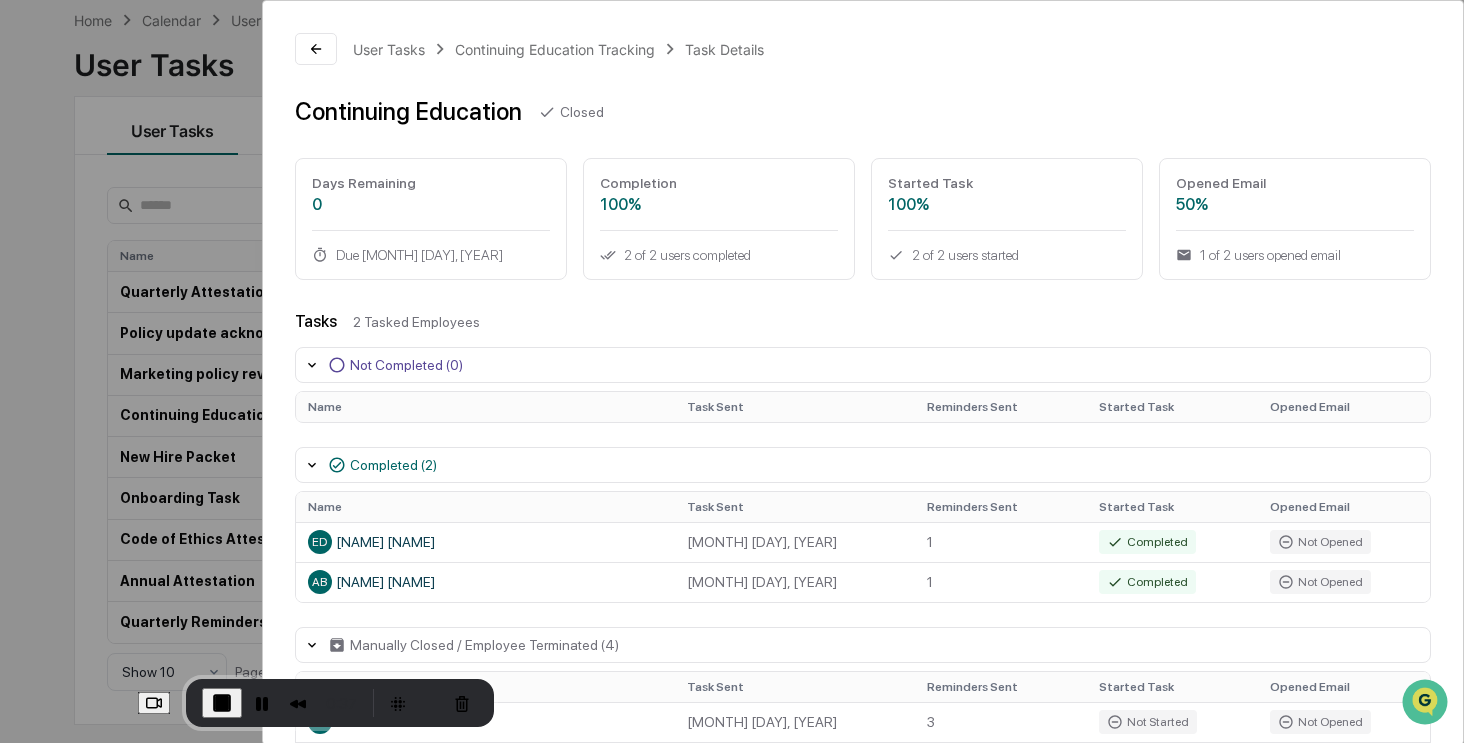 click on "Continuing Education  Closed" at bounding box center [863, 111] 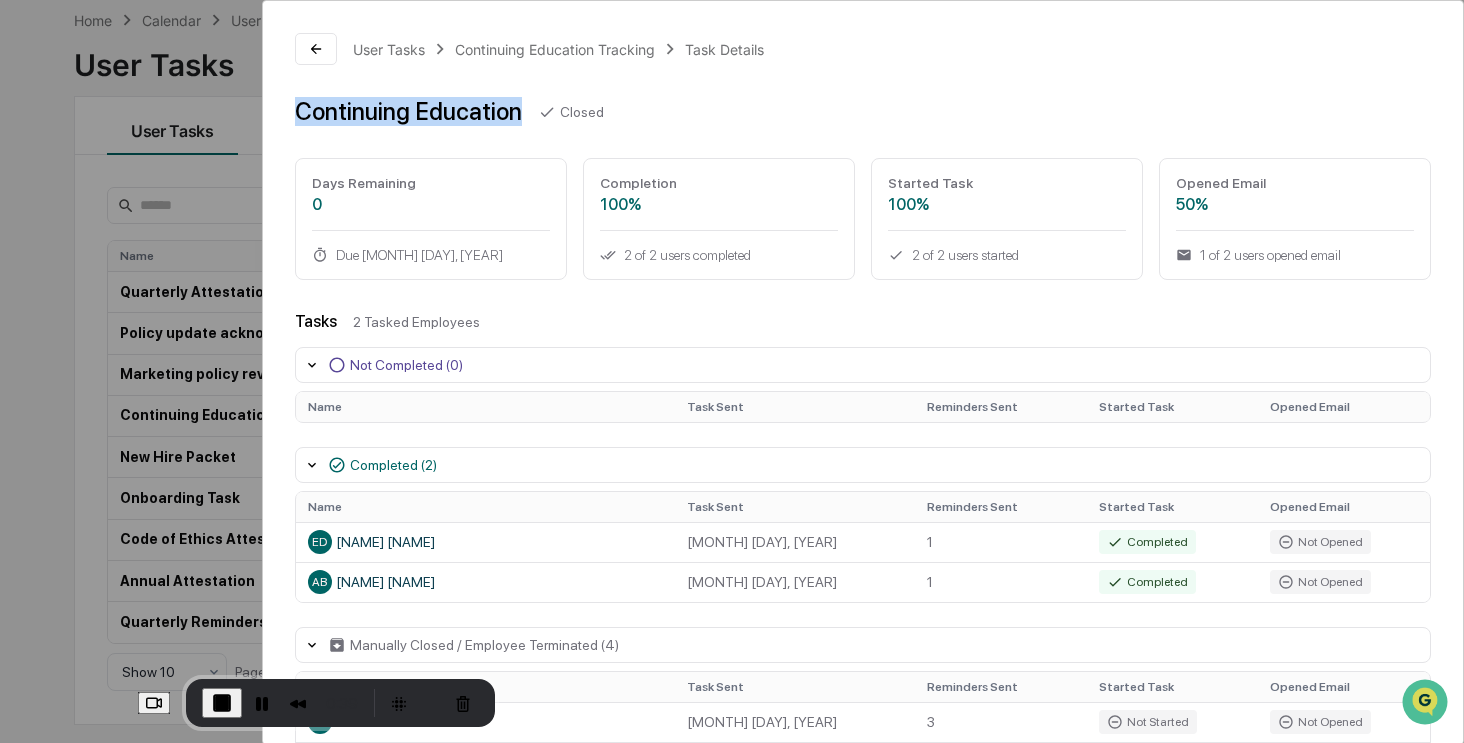 drag, startPoint x: 503, startPoint y: 118, endPoint x: 291, endPoint y: 115, distance: 212.02122 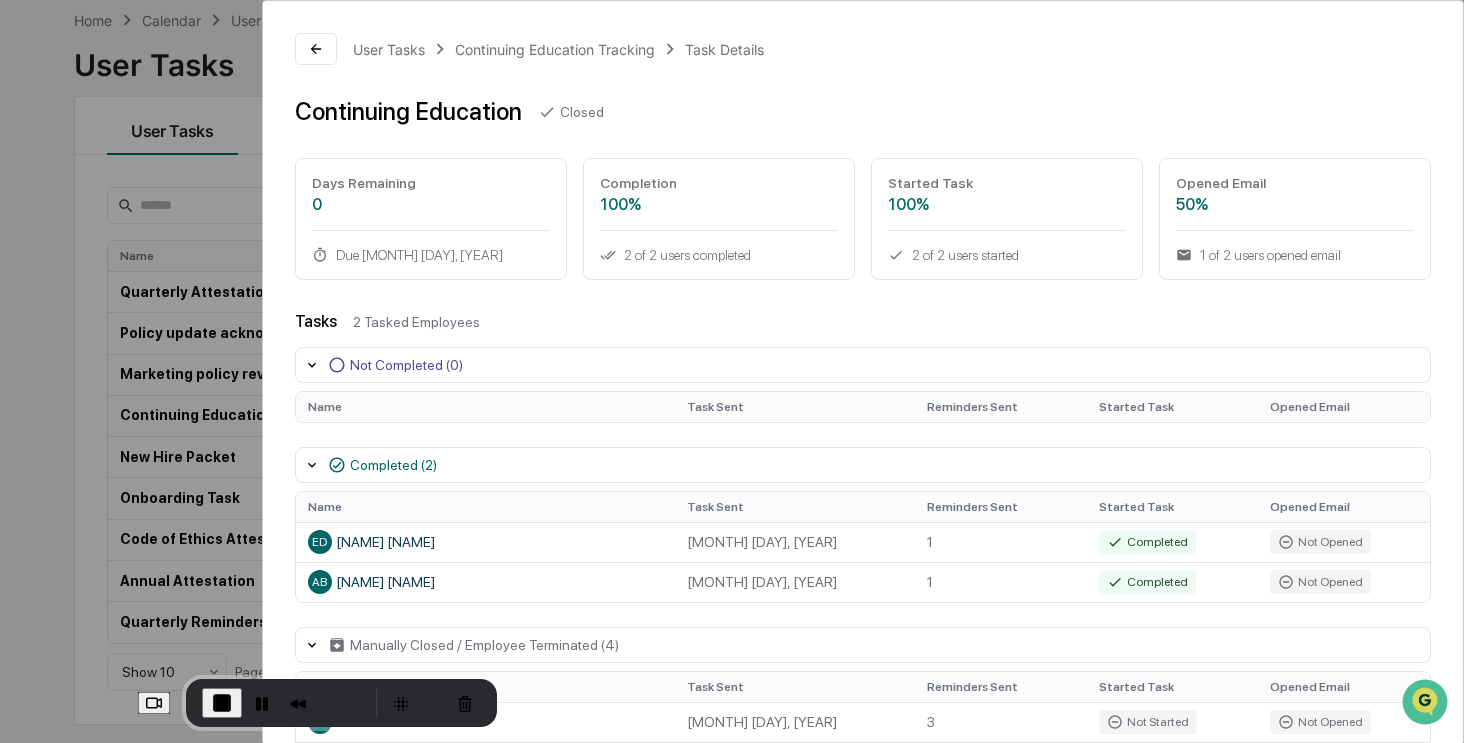 click on "Continuing Education  Closed" at bounding box center [863, 111] 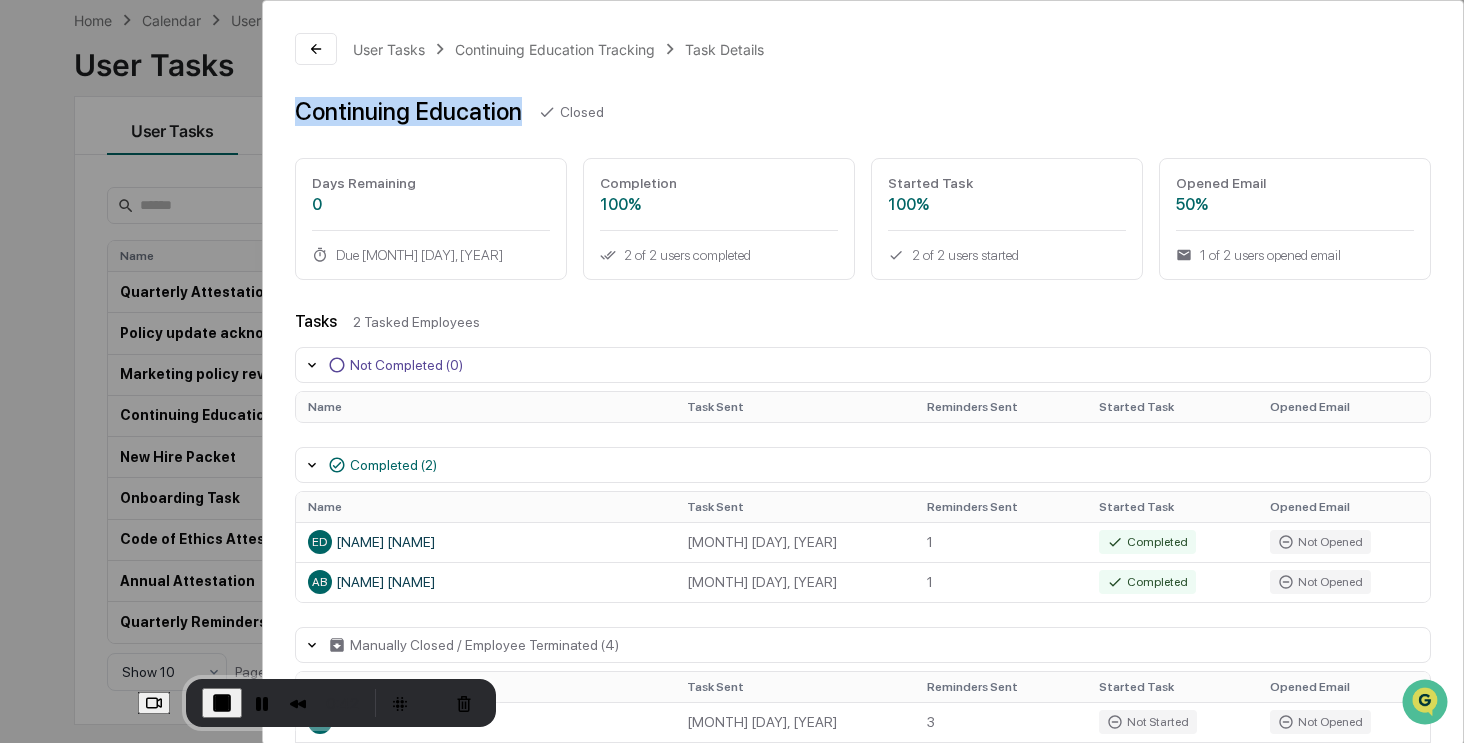drag, startPoint x: 300, startPoint y: 114, endPoint x: 513, endPoint y: 115, distance: 213.00235 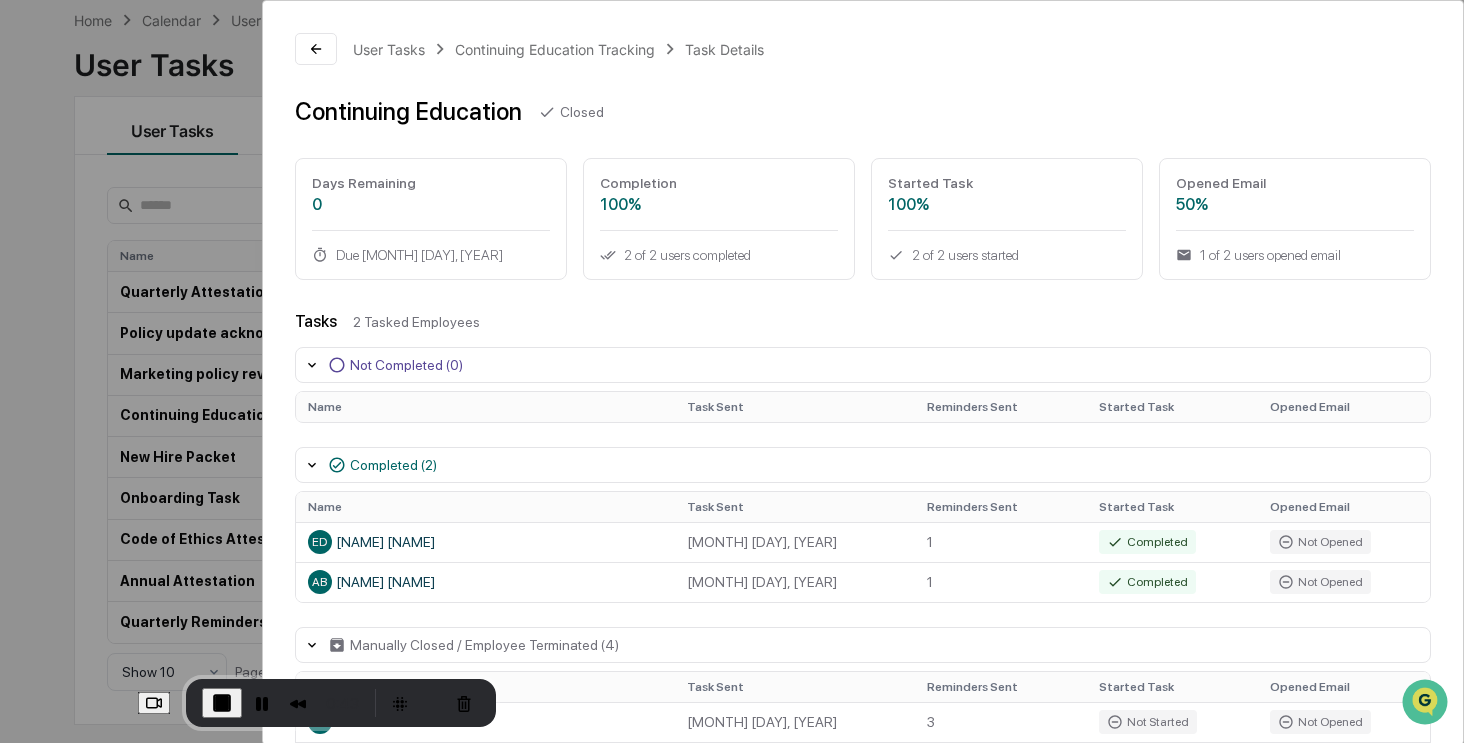 click on "Continuing Education  Closed" at bounding box center [863, 111] 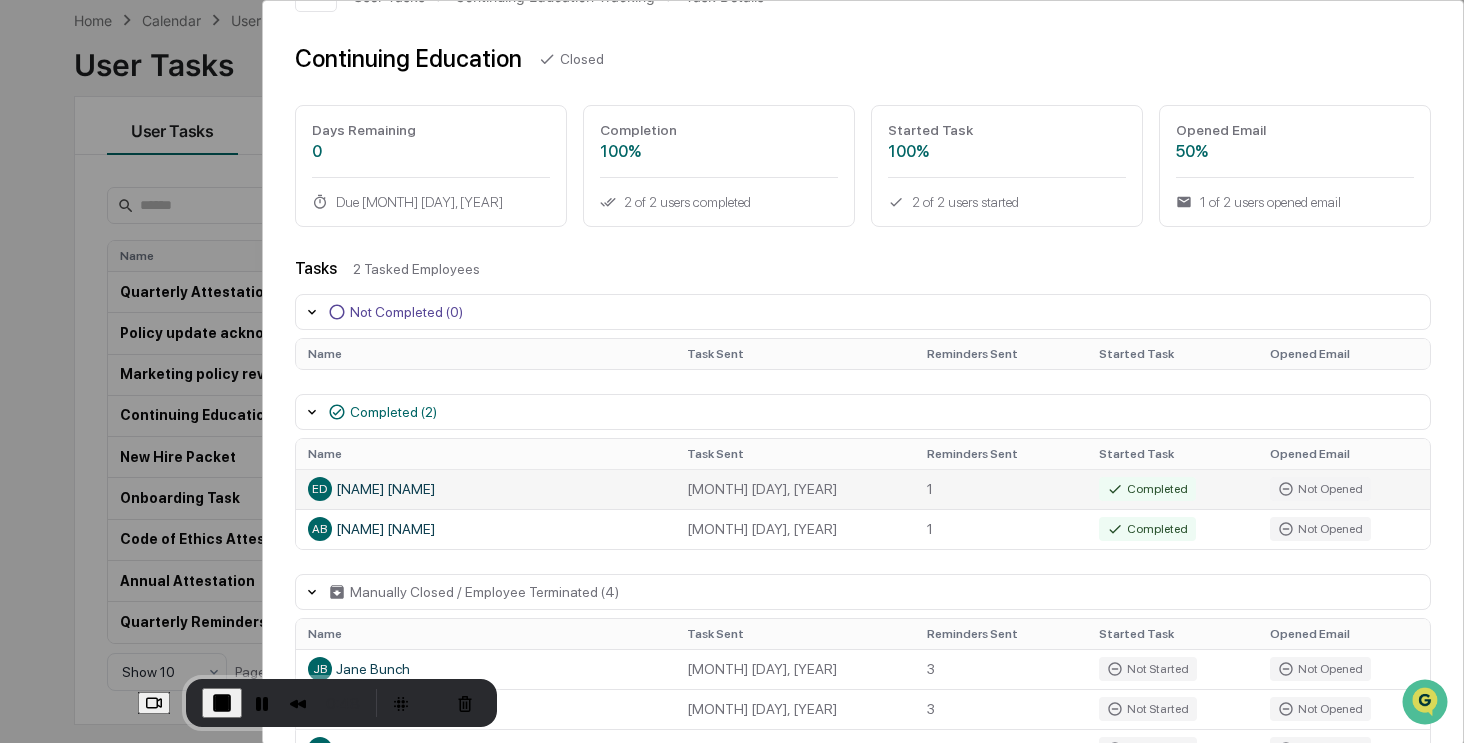 scroll, scrollTop: 0, scrollLeft: 0, axis: both 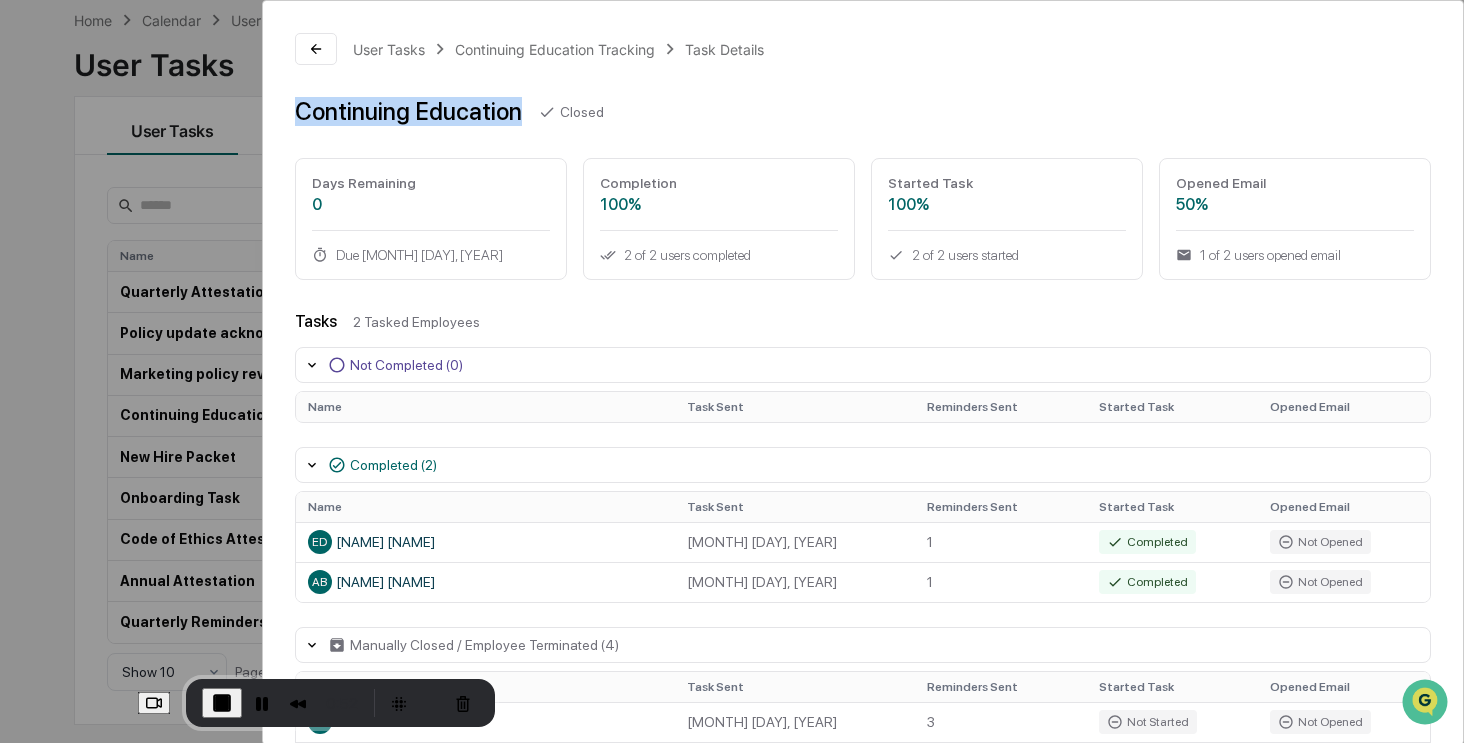drag, startPoint x: 515, startPoint y: 114, endPoint x: 296, endPoint y: 114, distance: 219 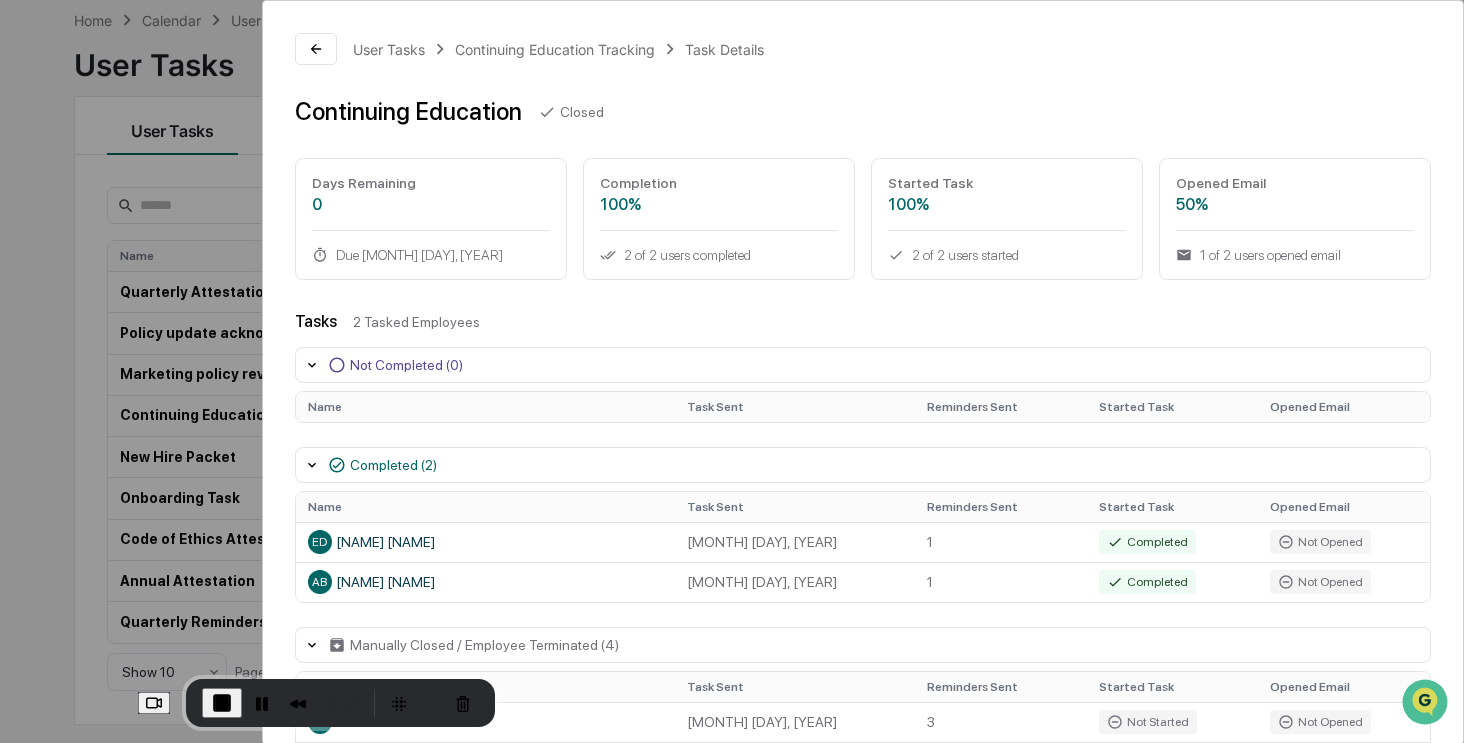 click on "User Tasks Continuing Education Tracking Task Details Continuing Education  Closed Days Remaining 0 Due August 9, 2025 Completion 100% 2 of 2 users completed Started Task 100% 2 of 2 users started Opened Email 50% 1 of 2 users opened email Tasks 2 Tasked Employees Not Completed (0) Name Task Sent Reminders Sent Started Task Opened Email Completed (2) Name Task Sent Reminders Sent Started Task Opened Email ED Eric Davis July 10, 2025 1 Completed Not Opened AB Angela Barbash July 10, 2025 1 Completed Not Opened Manually Closed / Employee Terminated (4) Name Task Sent Reminders Sent Started Task Opened Email JB Jane Bunch July 10, 2025 3 Not Started Not Opened MH Michelle Hoexum July 10, 2025 3 Not Started Not Opened RB Rebecca Blumenshine July 10, 2025 3 Not Started Not Opened PM Pavan Muzumdar July 10, 2025 3 Not Started Not Opened" at bounding box center [863, 452] 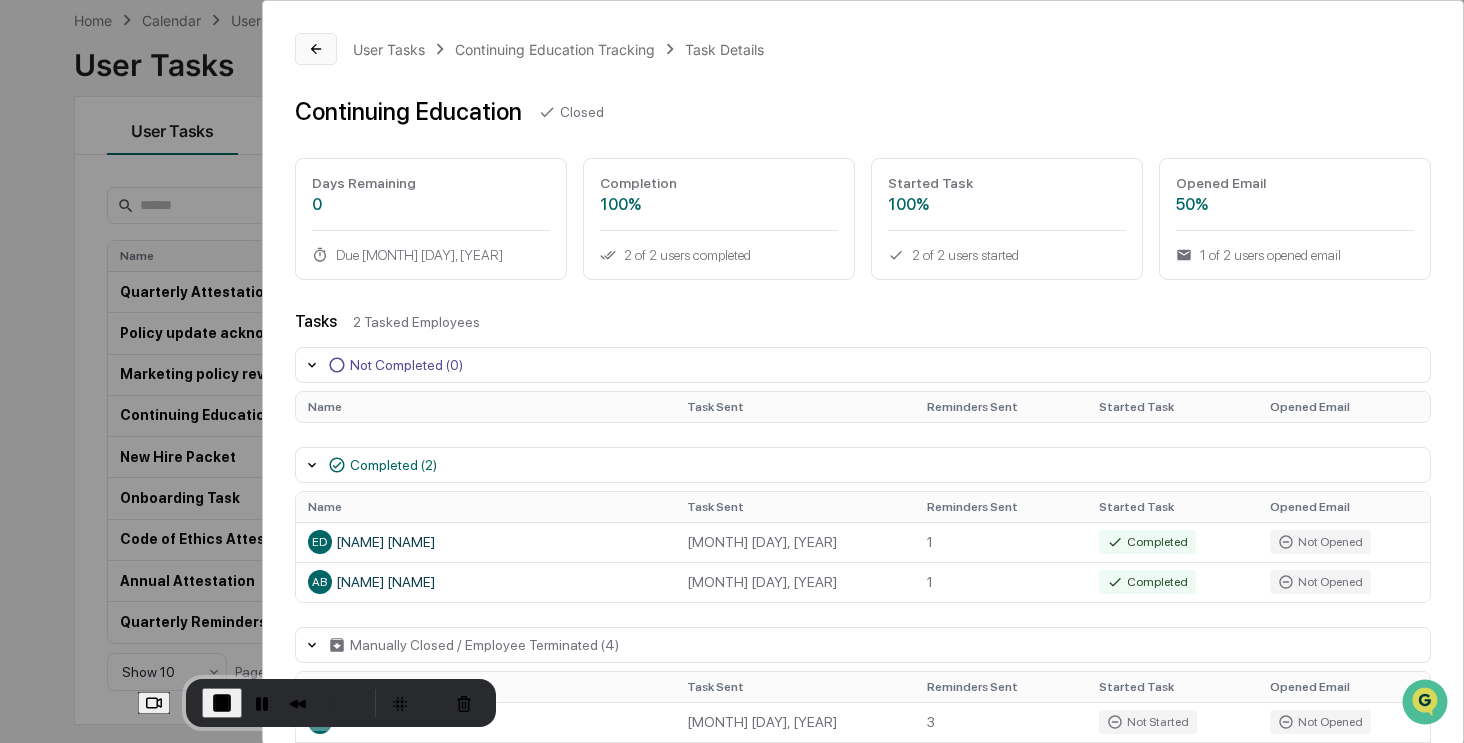 click 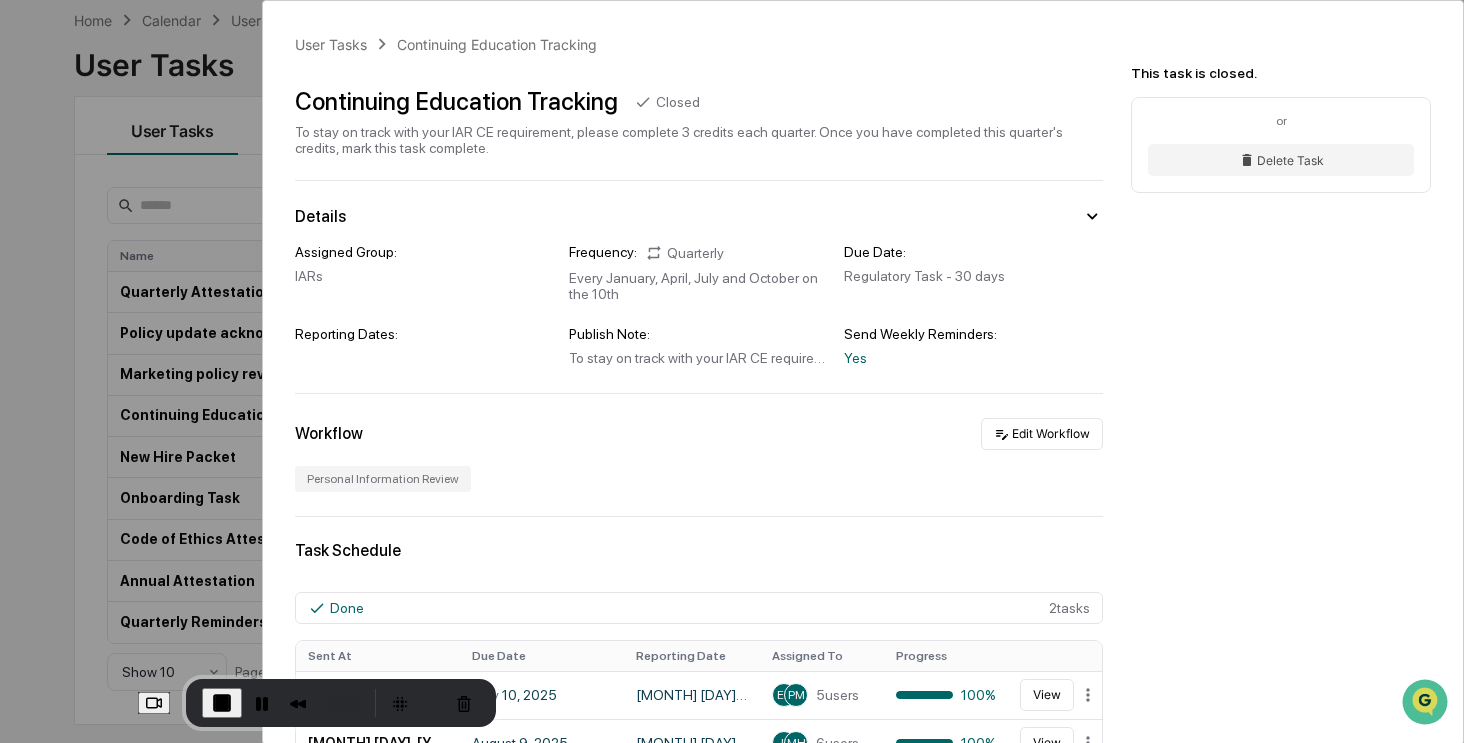 scroll, scrollTop: 0, scrollLeft: 0, axis: both 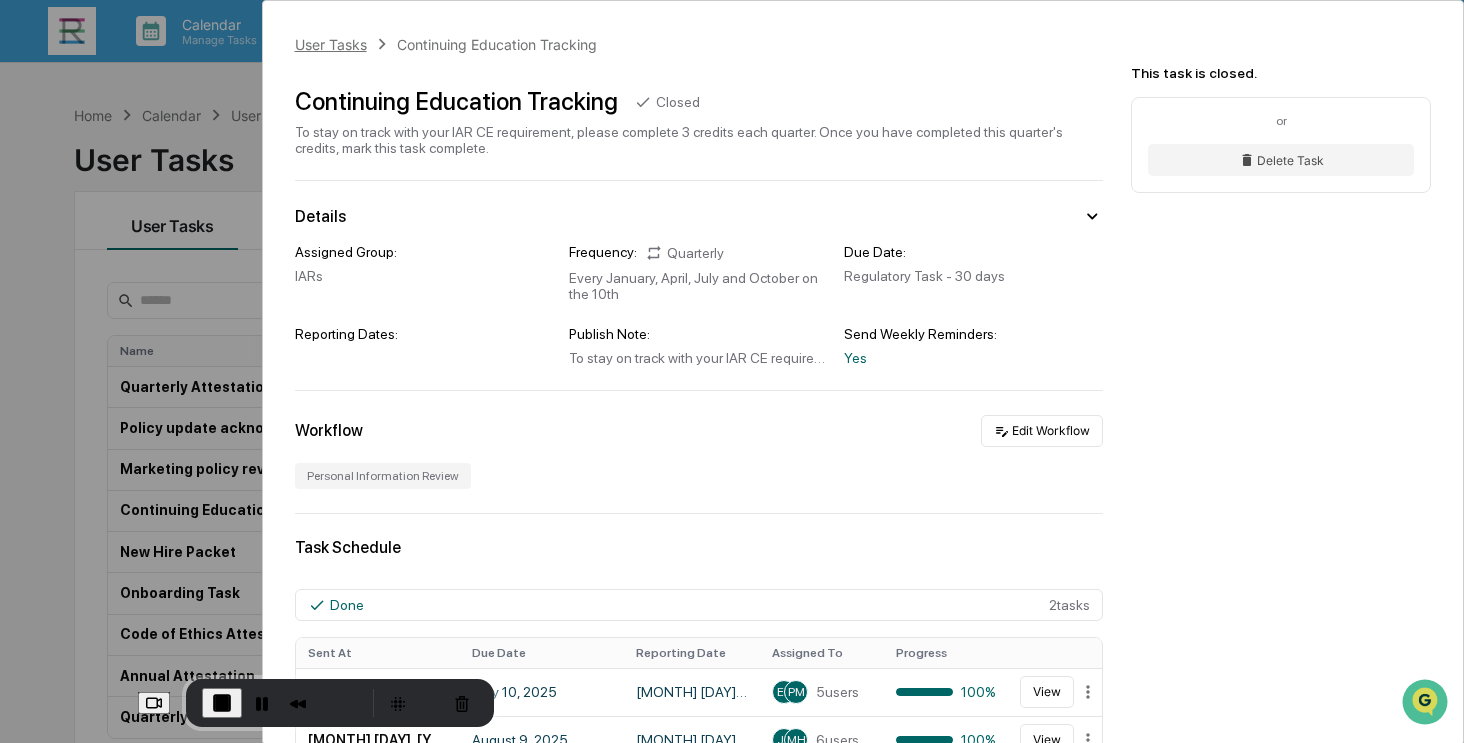 click on "User Tasks" at bounding box center [331, 44] 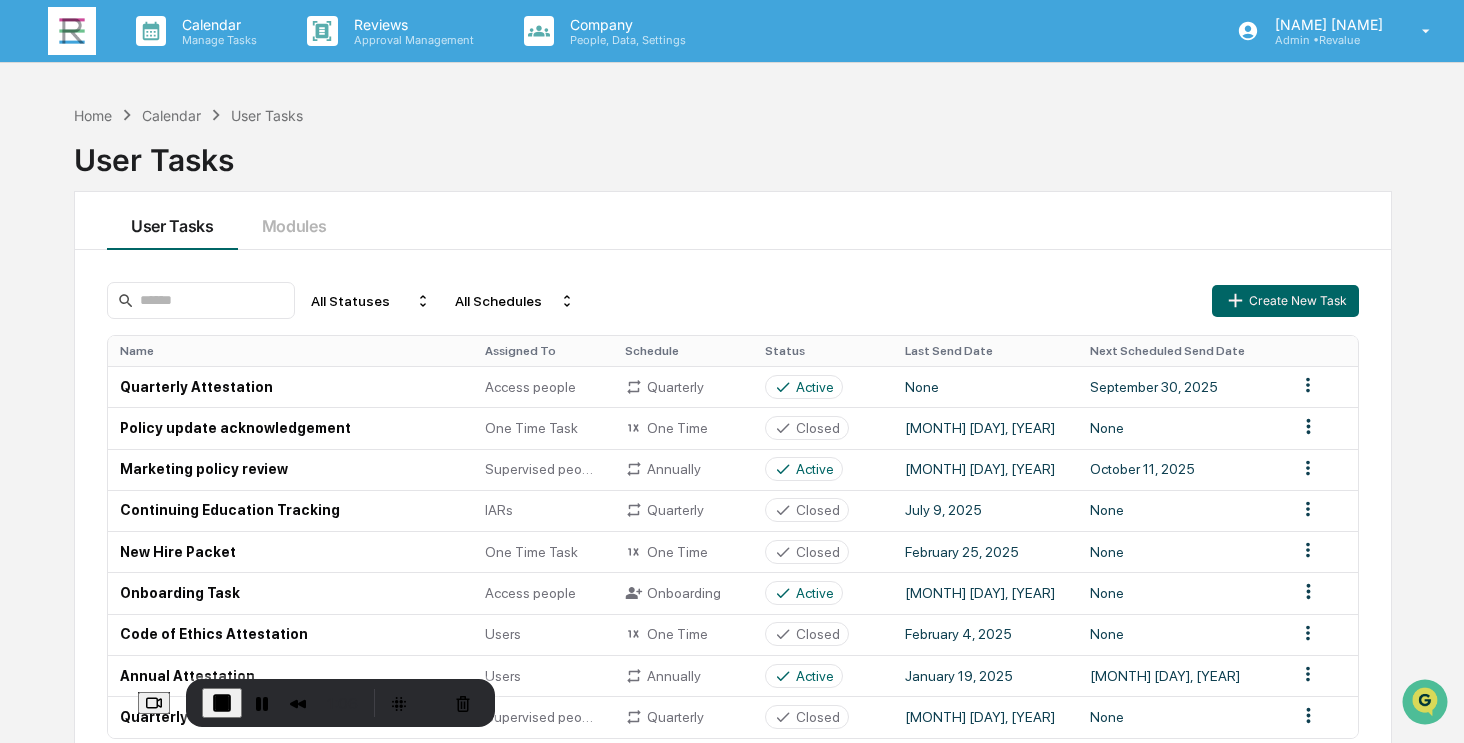 click at bounding box center [72, 31] 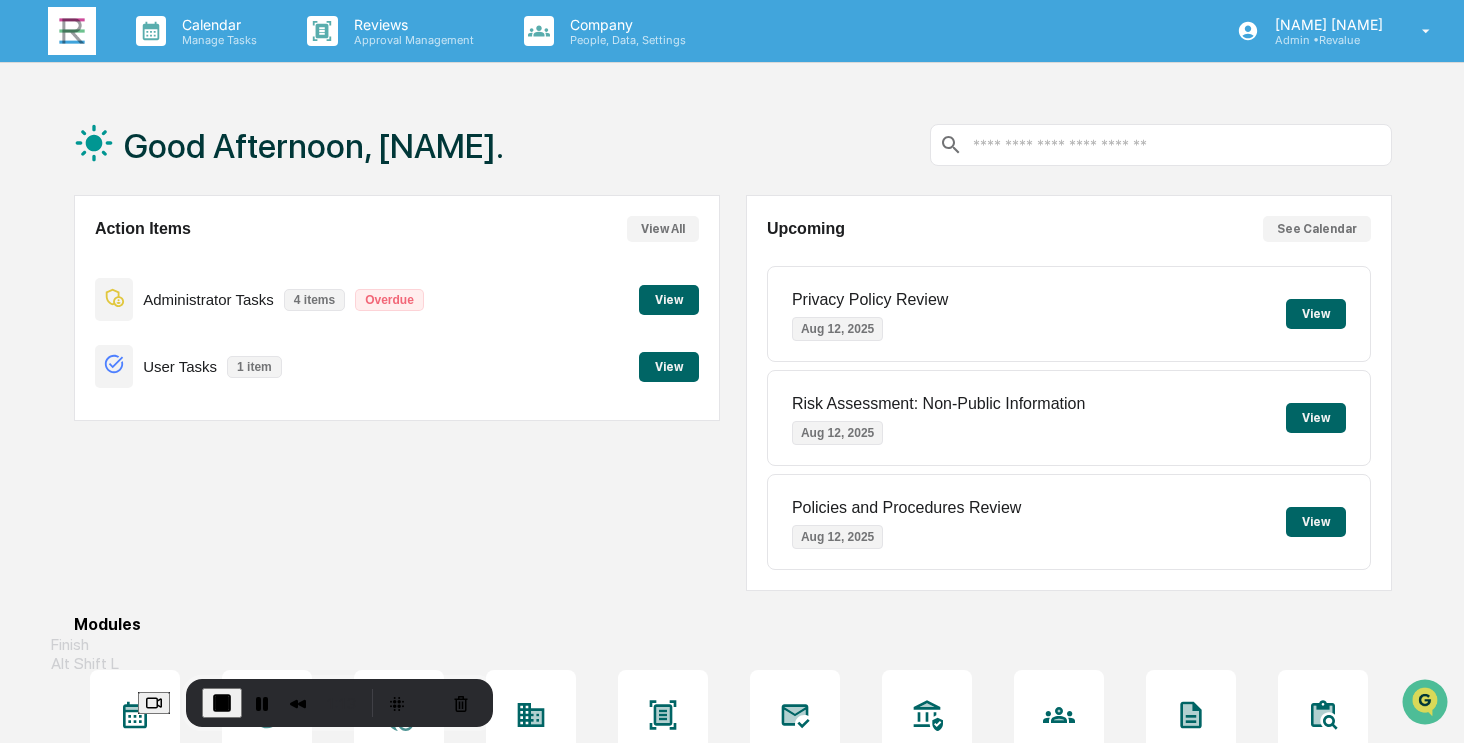click at bounding box center [222, 703] 